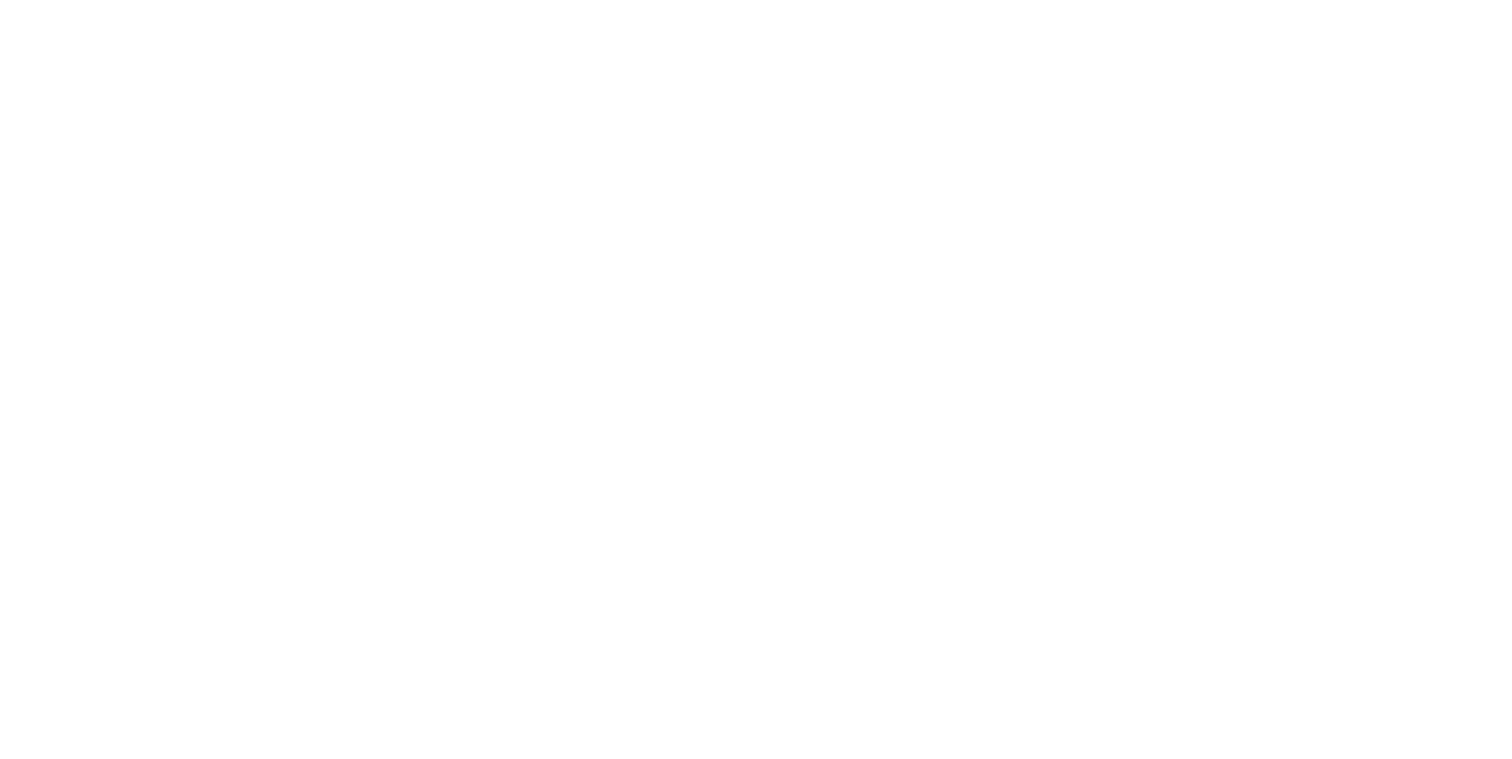 scroll, scrollTop: 0, scrollLeft: 0, axis: both 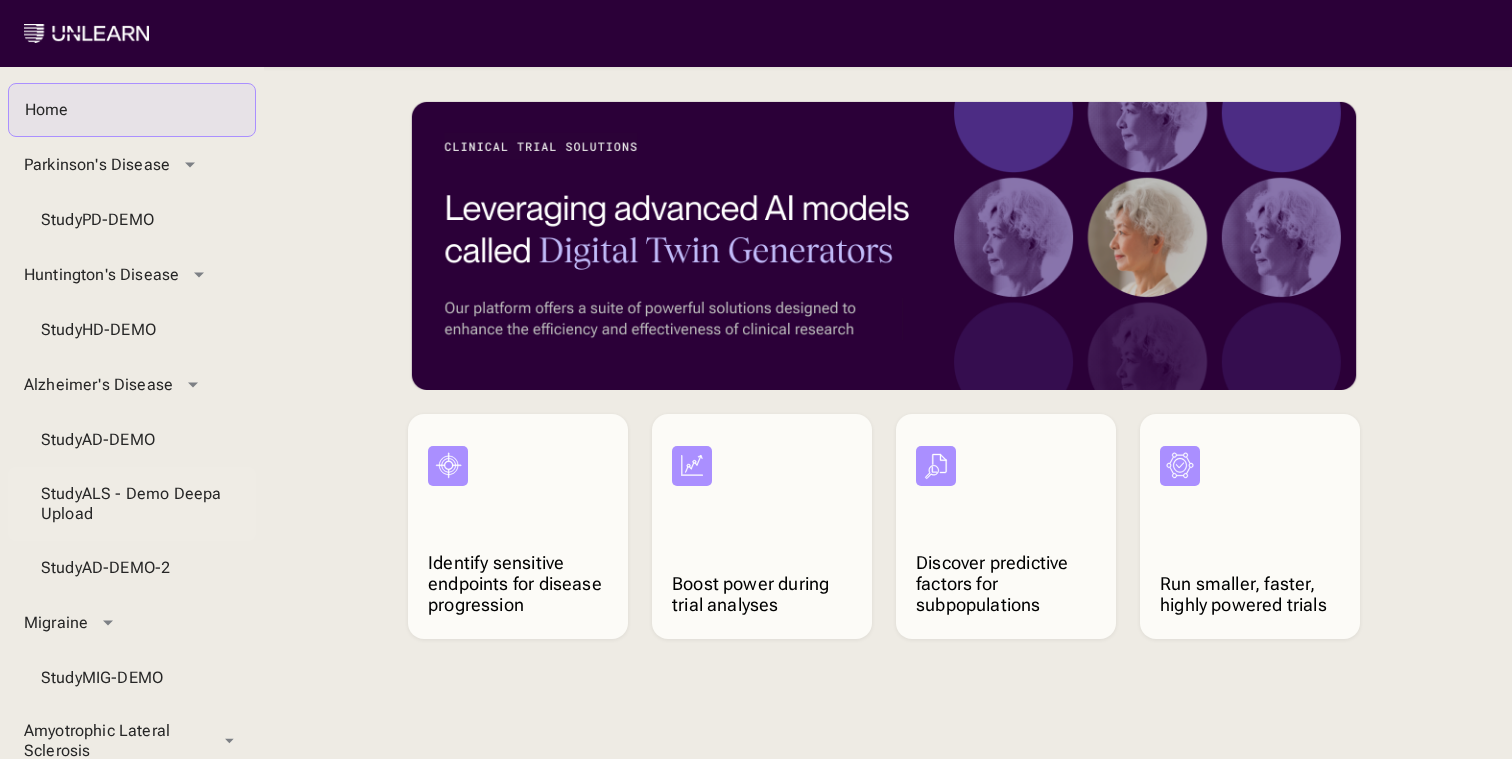 click on "Study  ALS - Demo Deepa Upload" at bounding box center (132, 504) 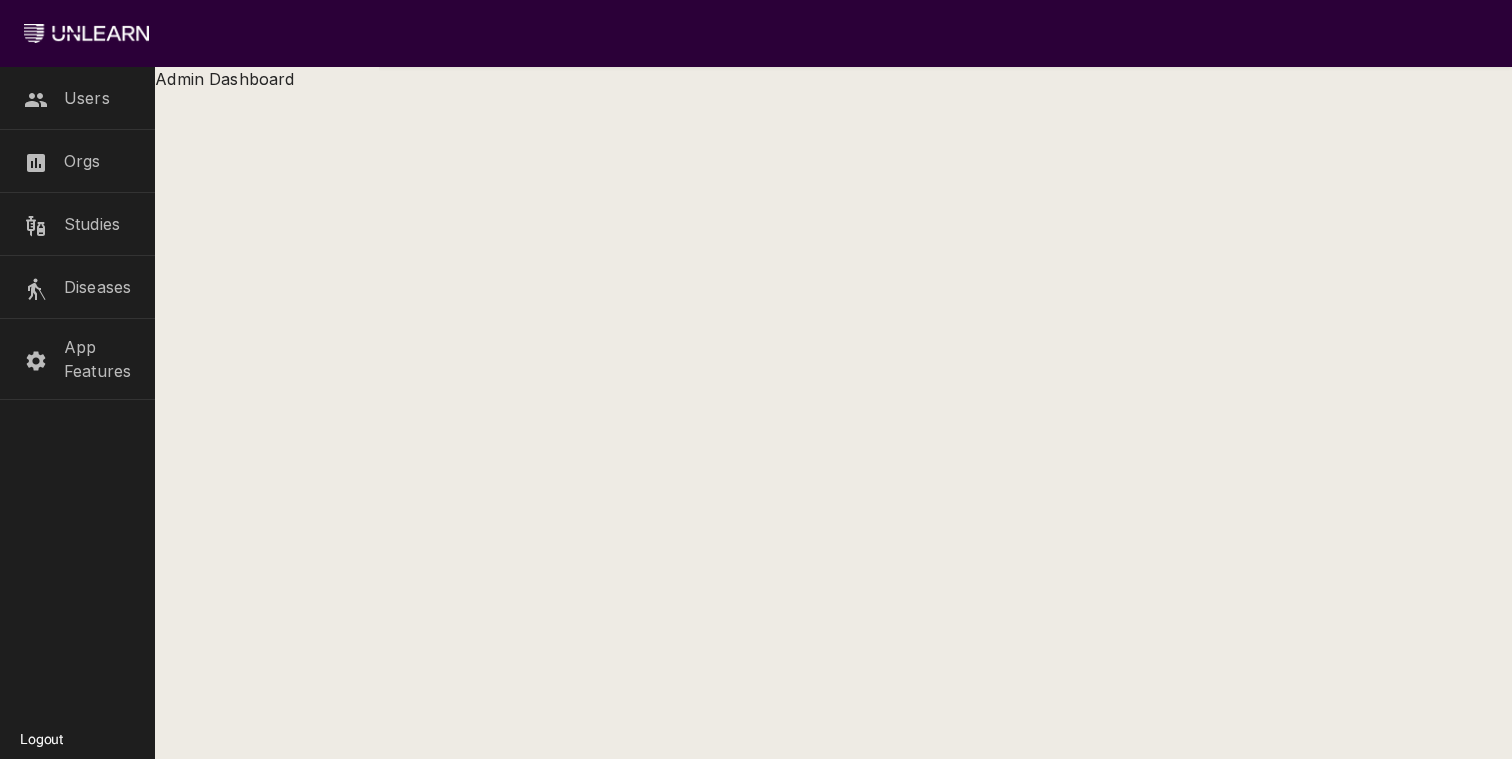 scroll, scrollTop: 0, scrollLeft: 0, axis: both 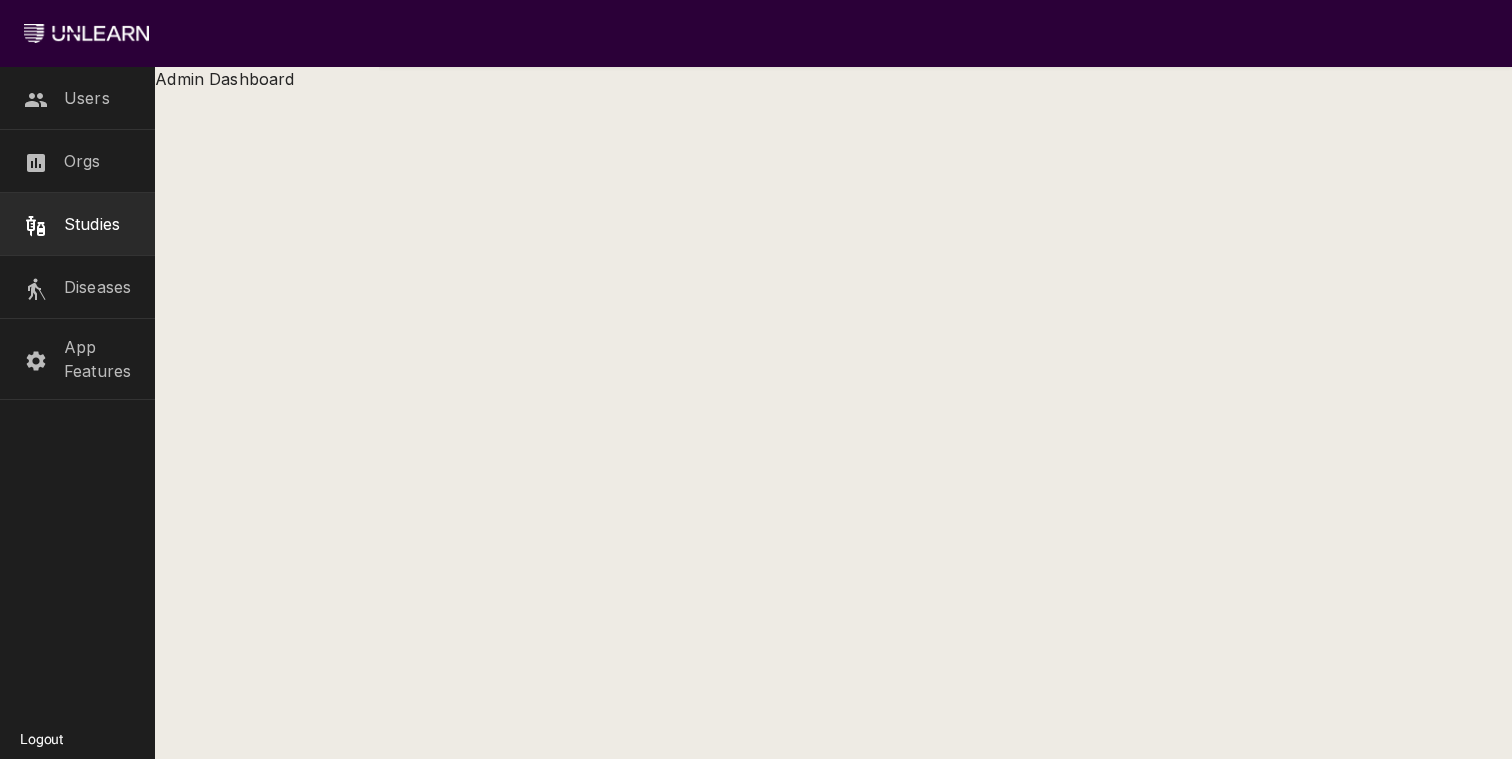 click on "Studies" at bounding box center (77, 224) 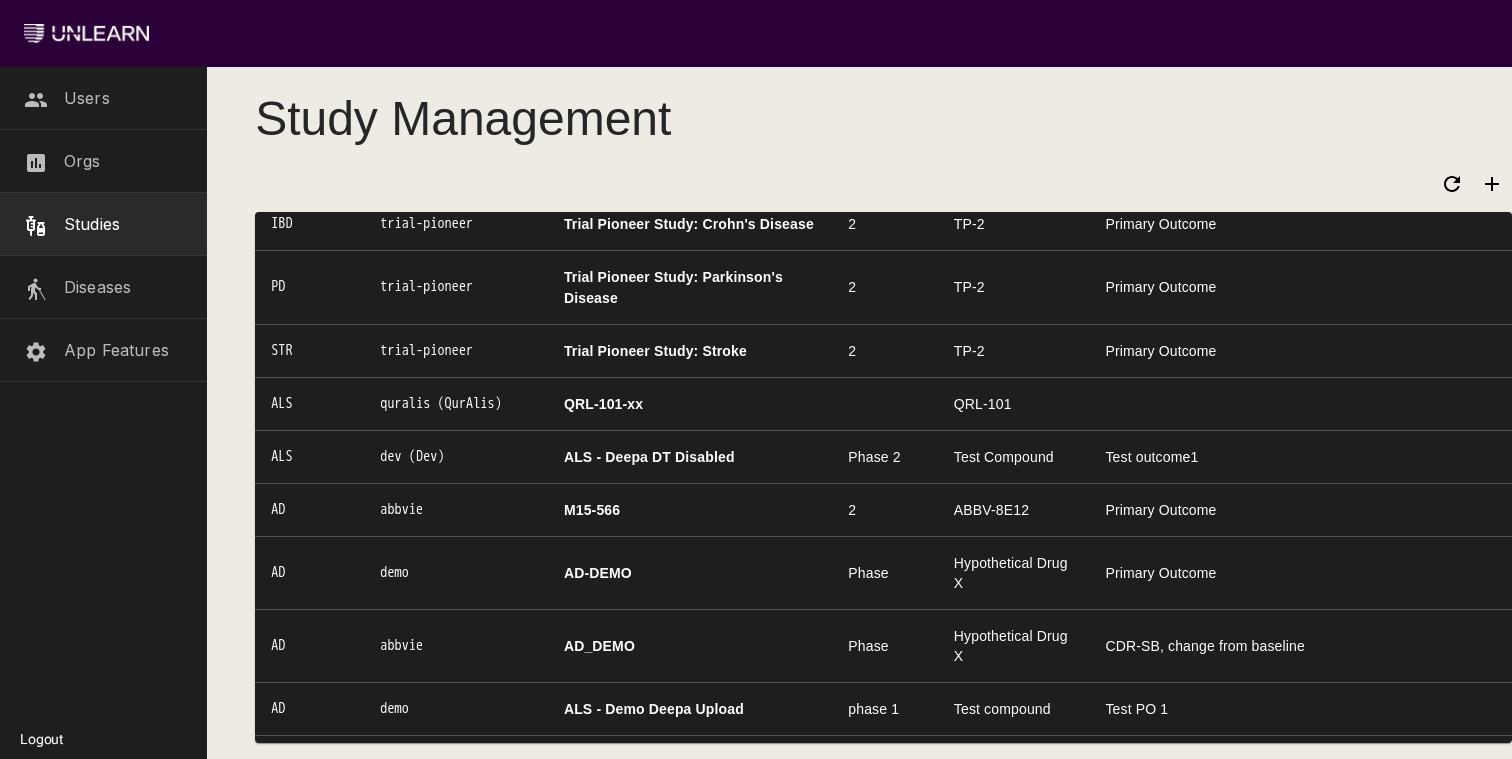 scroll, scrollTop: 1830, scrollLeft: 0, axis: vertical 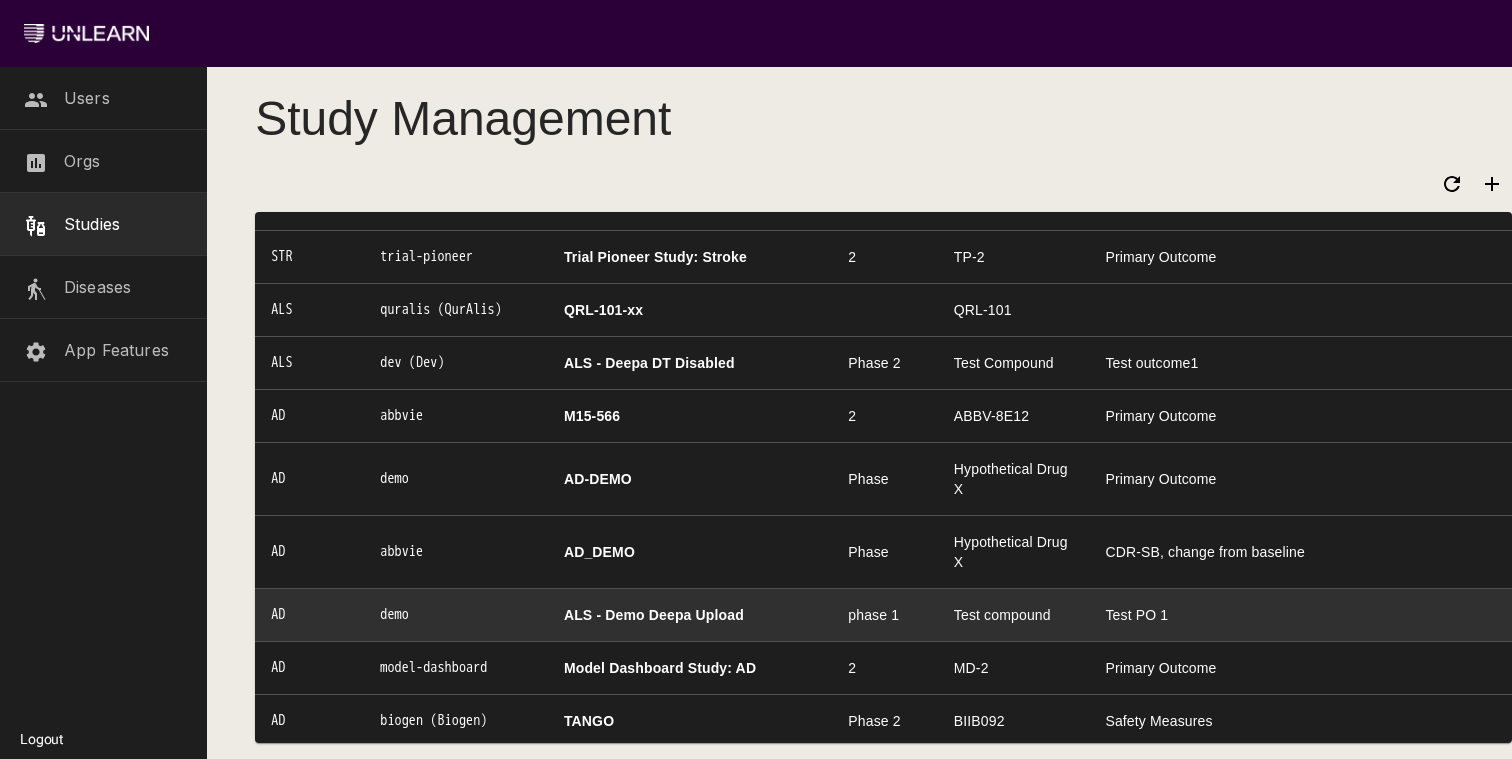click on "ALS - Demo Deepa Upload" at bounding box center [690, 614] 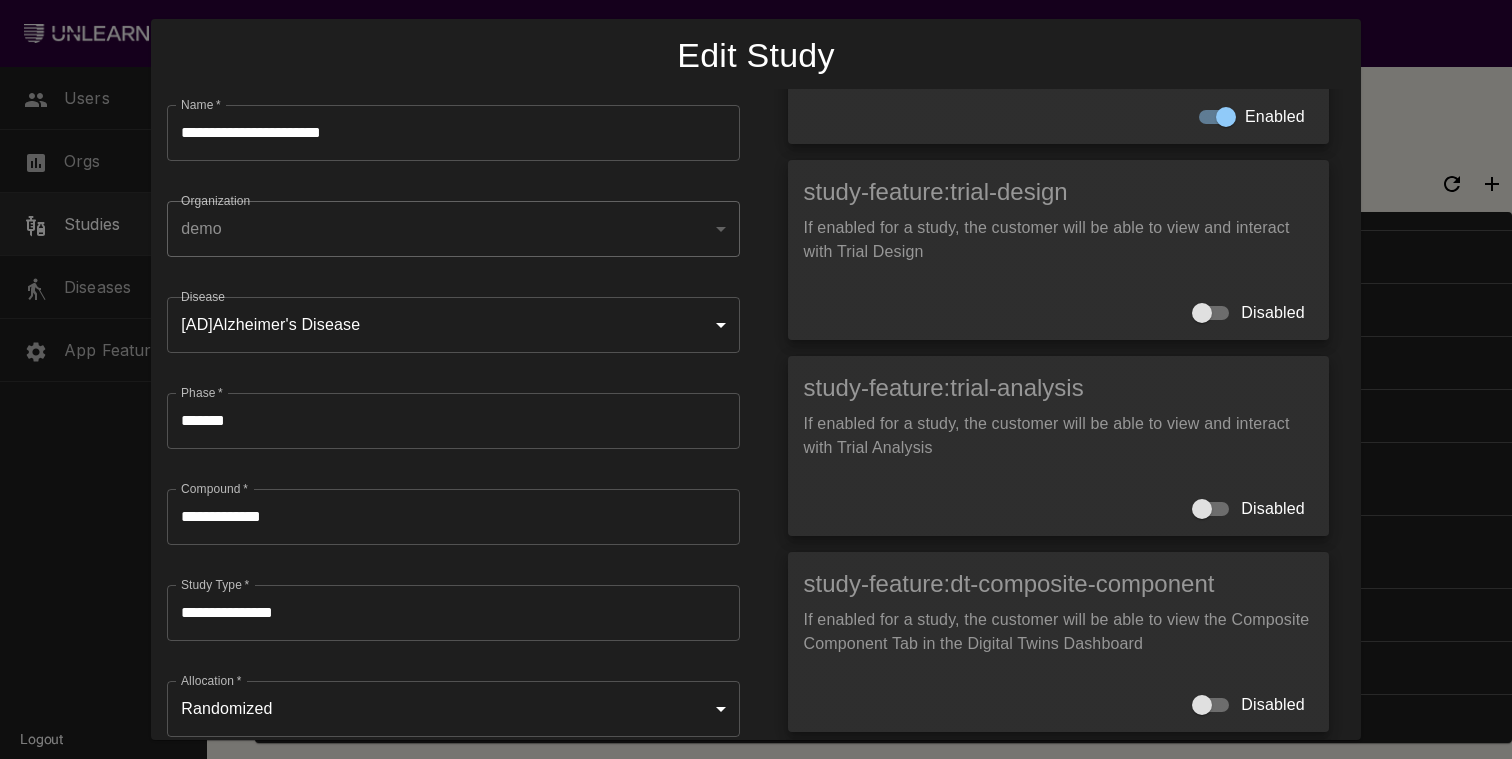 scroll, scrollTop: 772, scrollLeft: 0, axis: vertical 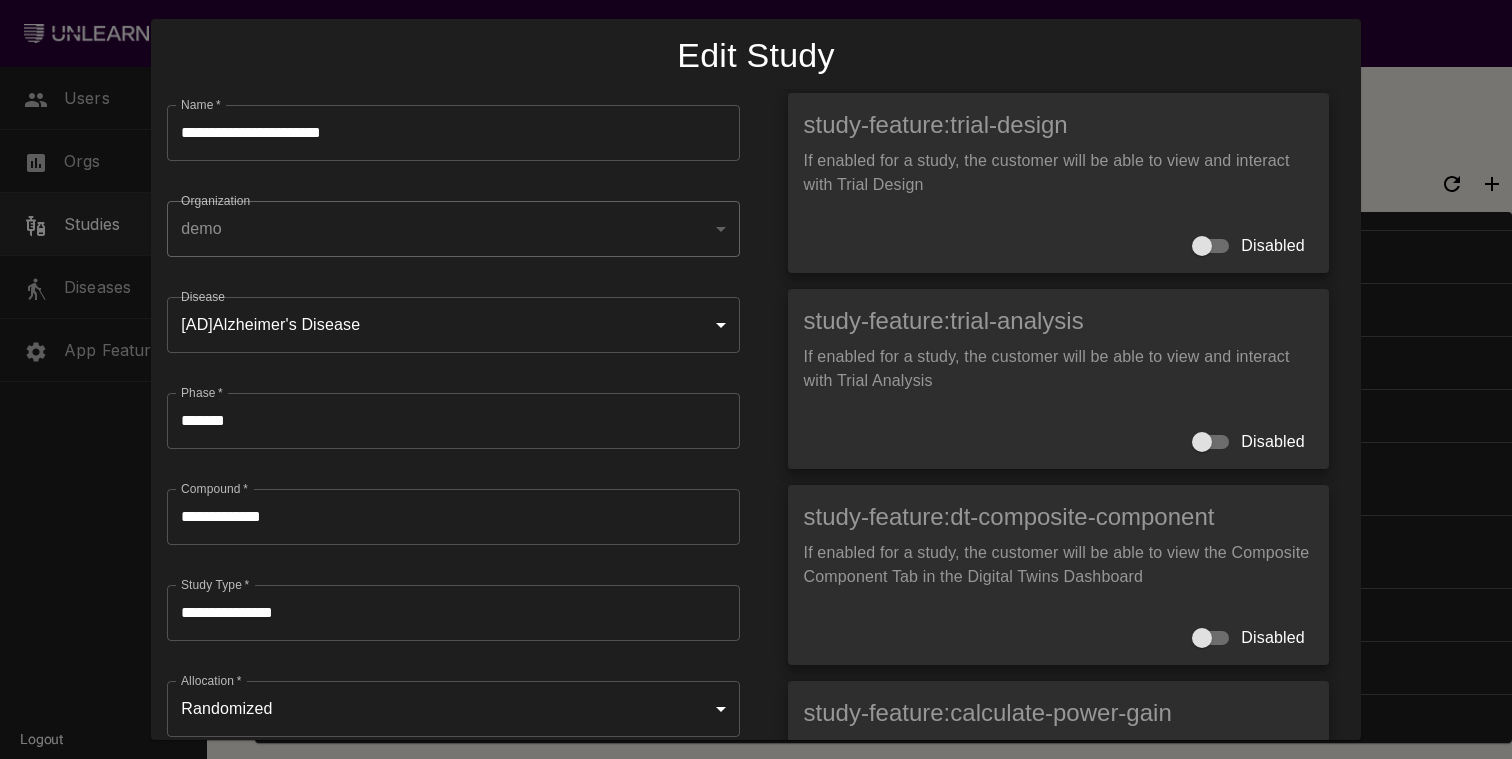 click on "demo" at bounding box center (453, 229) 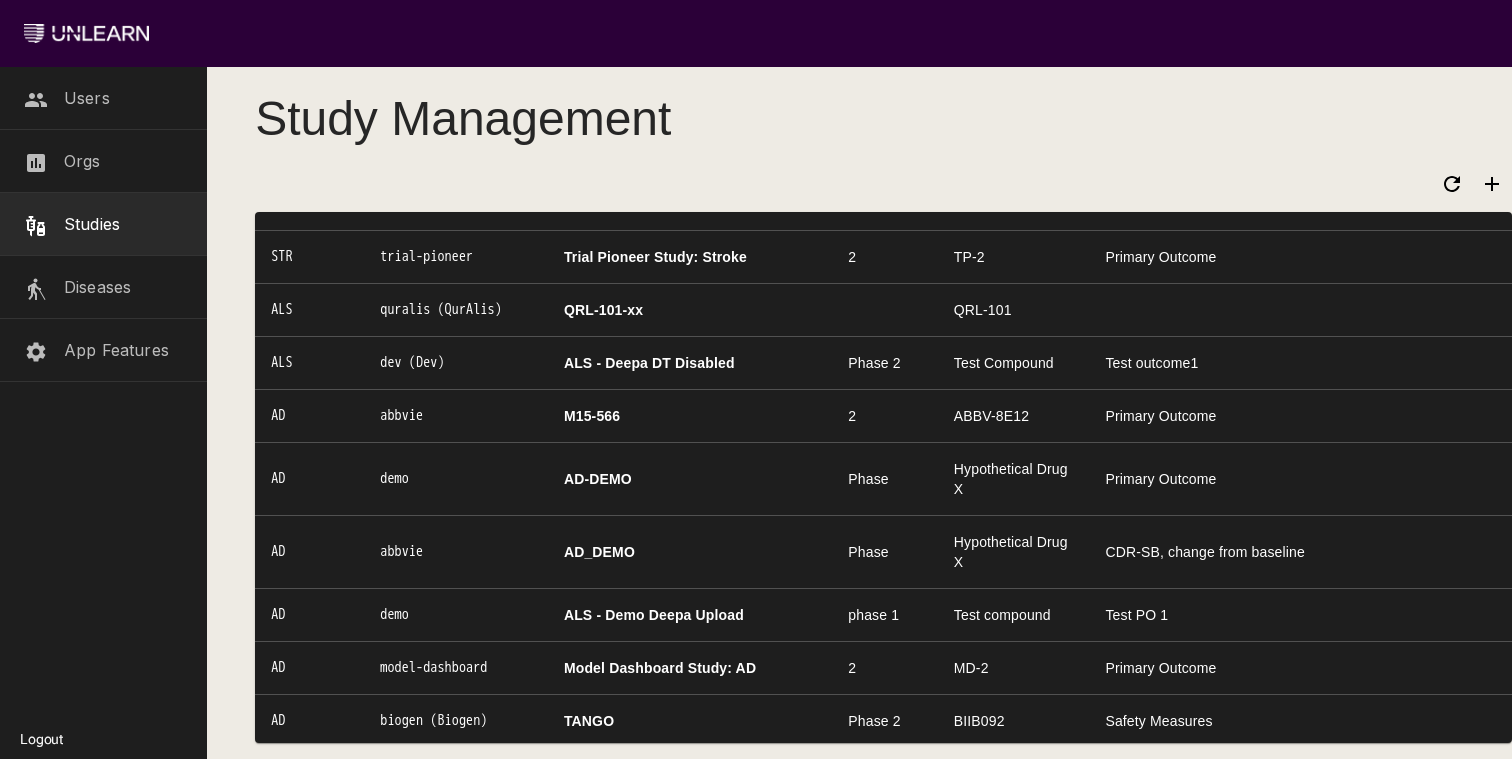 click 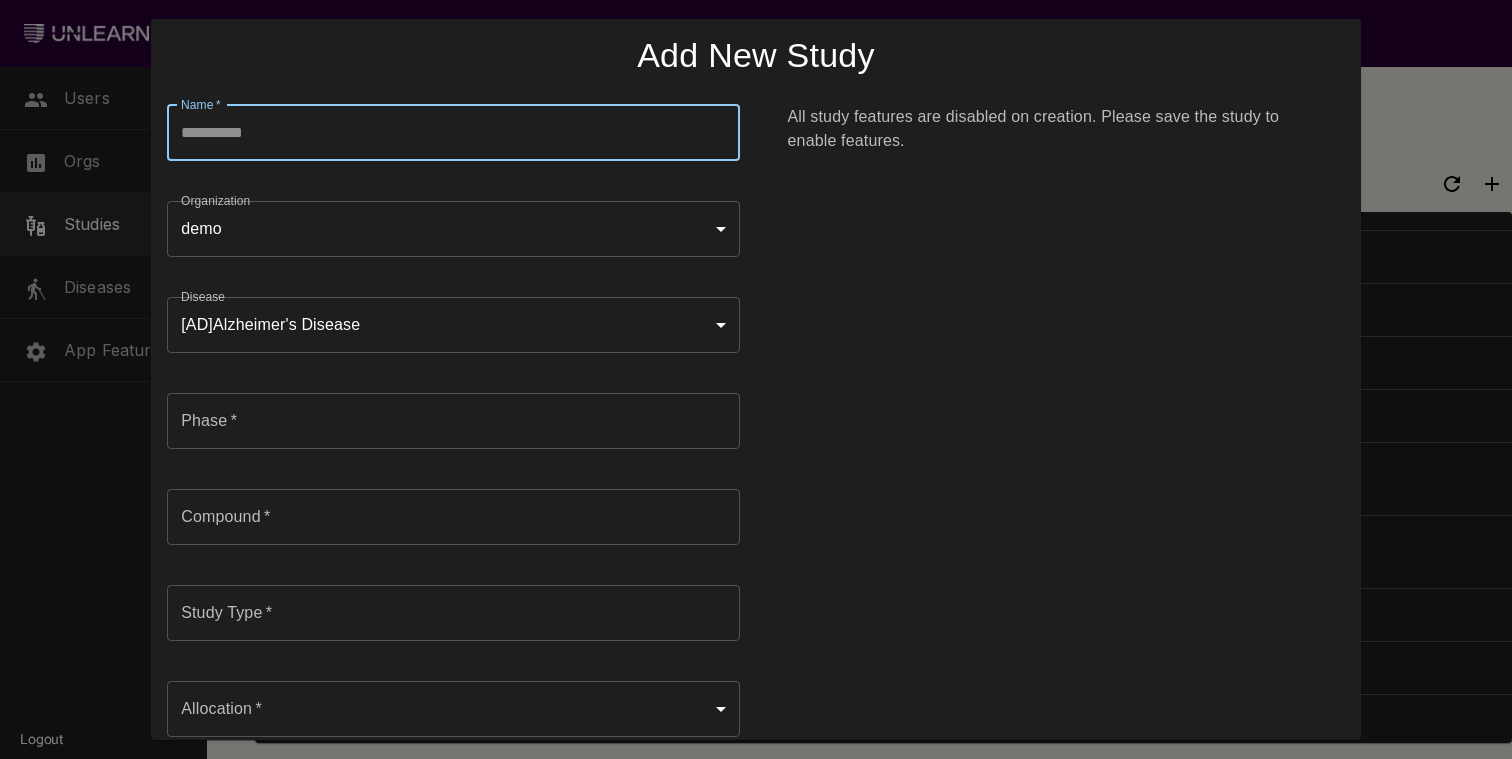 click on "Name   *" at bounding box center (453, 133) 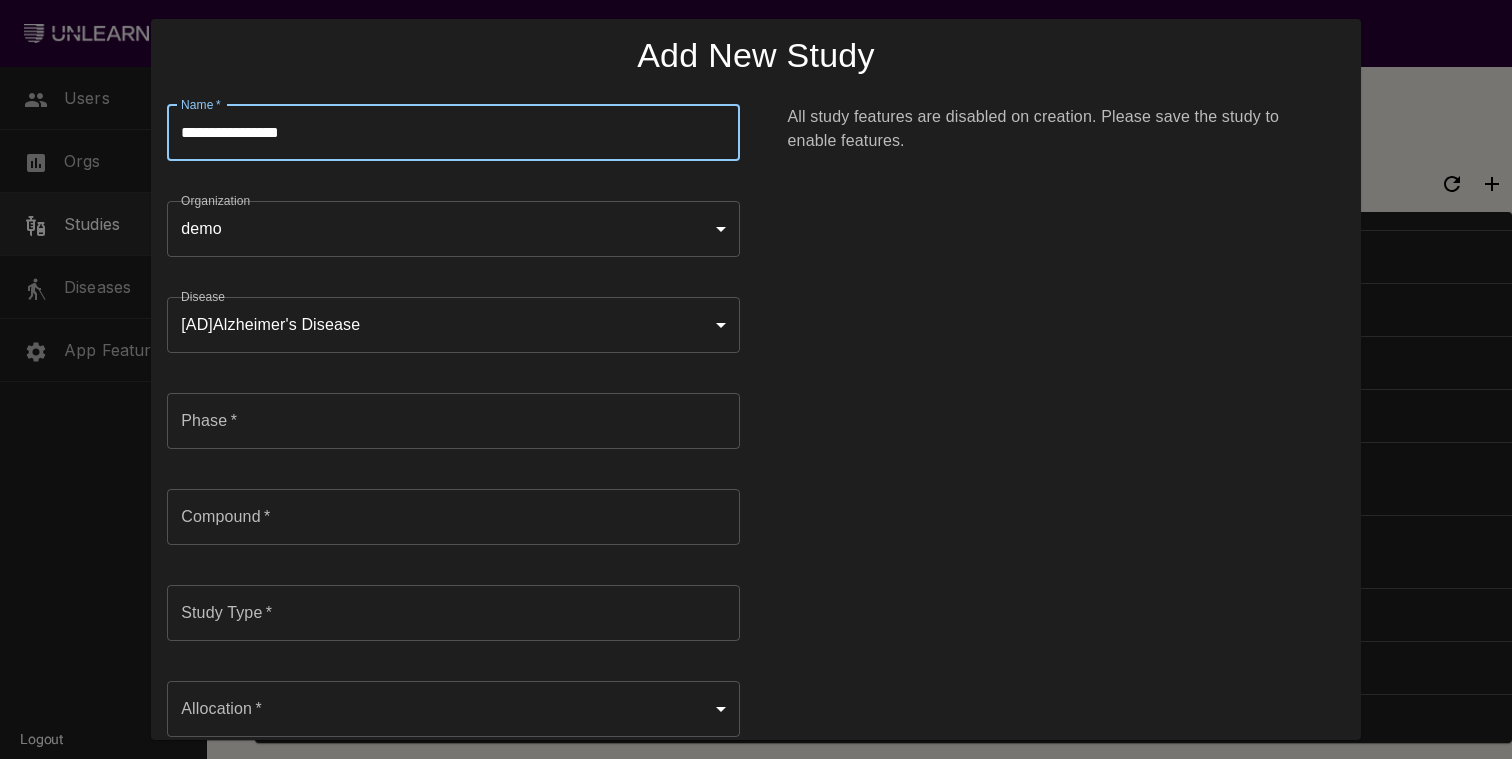 type on "**********" 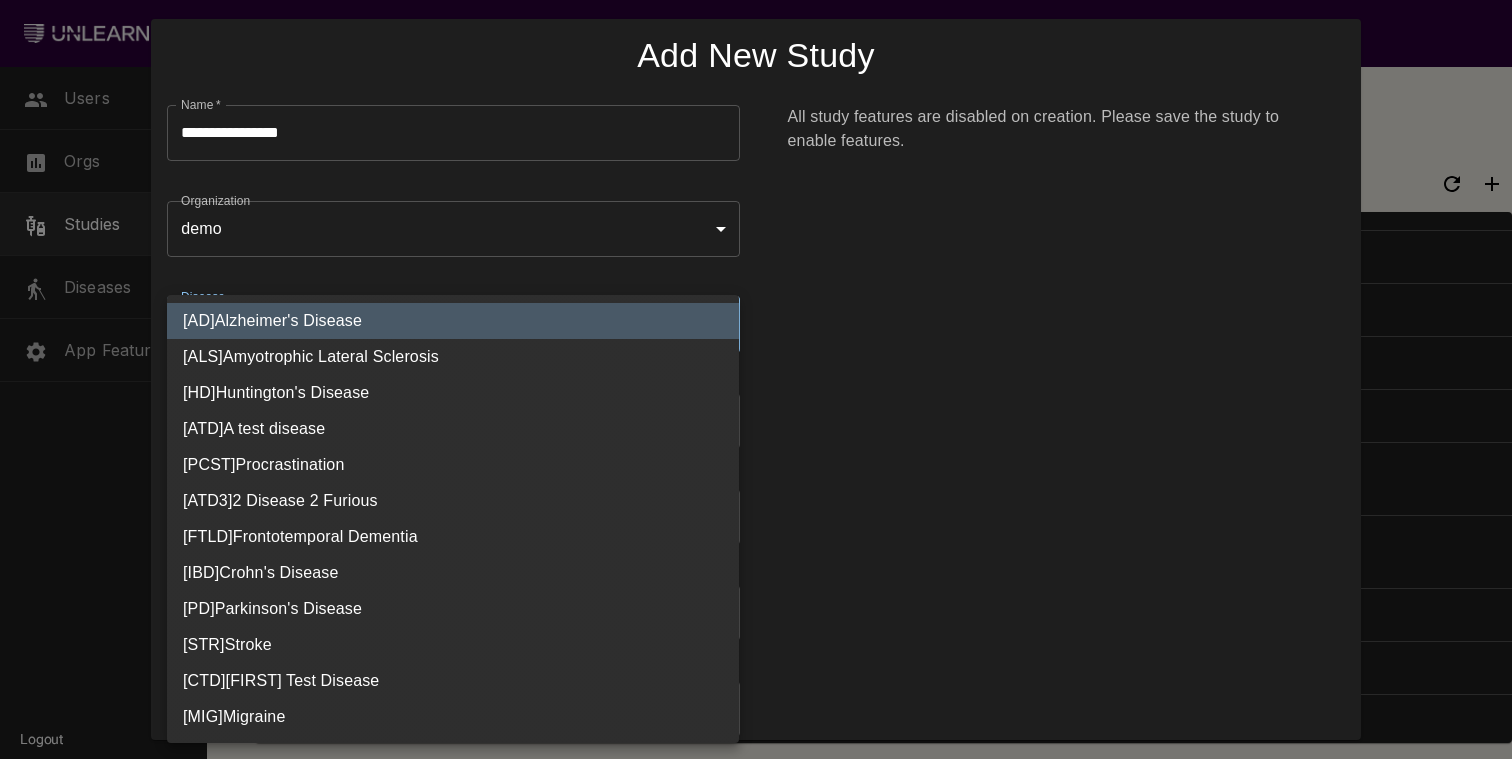 click on "[ ALS ]  Amyotrophic Lateral Sclerosis" at bounding box center [453, 357] 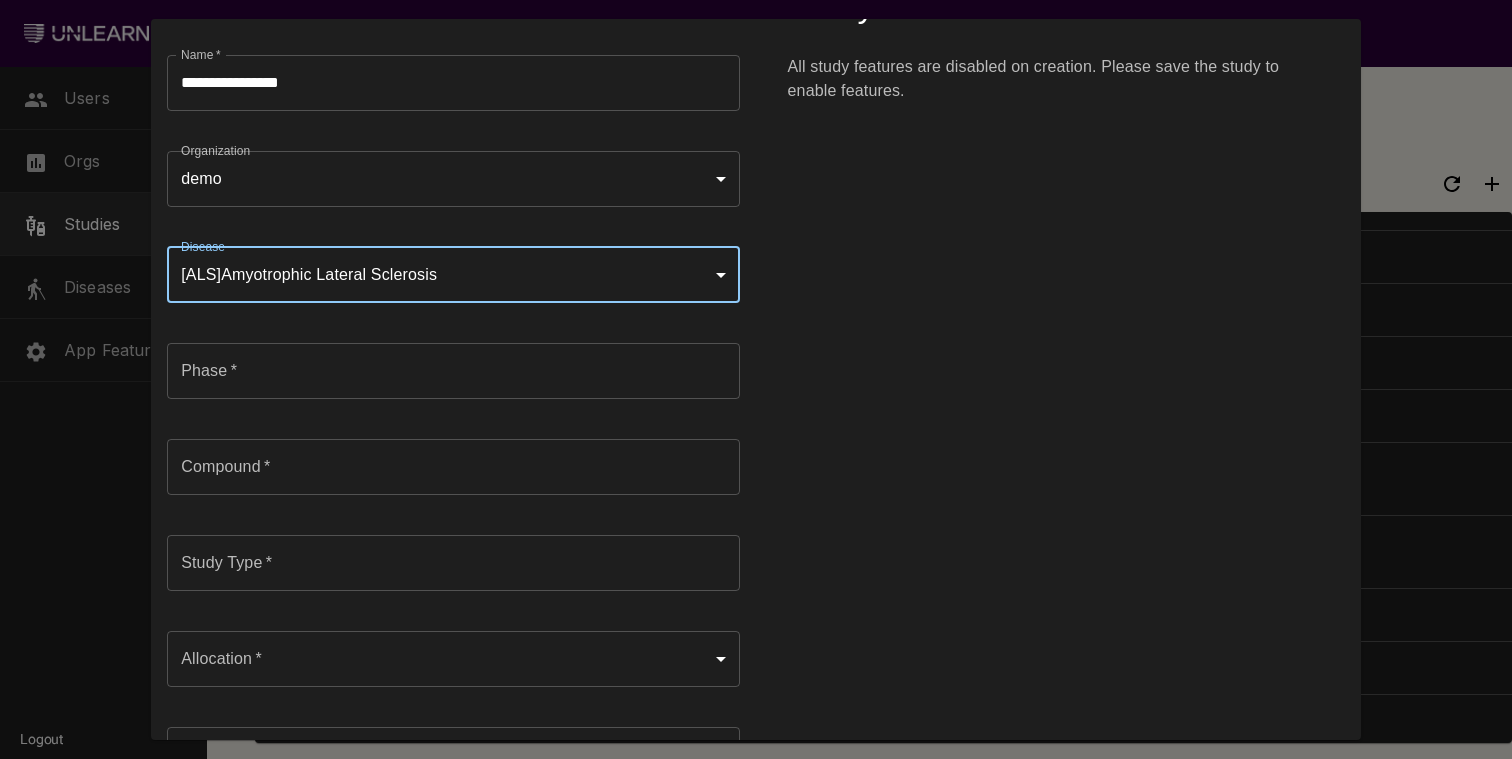 scroll, scrollTop: 71, scrollLeft: 0, axis: vertical 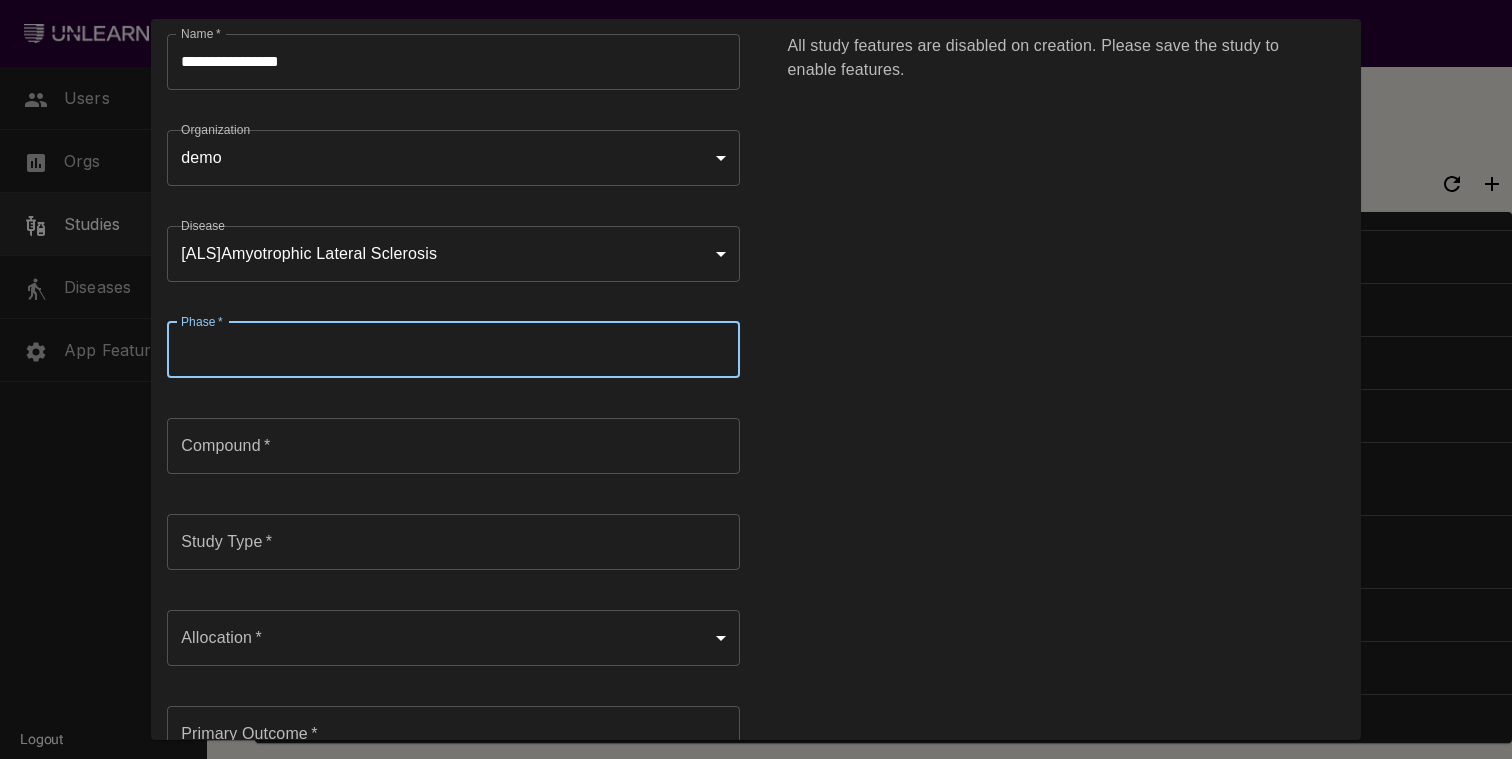 click on "Phase   *" at bounding box center [453, 350] 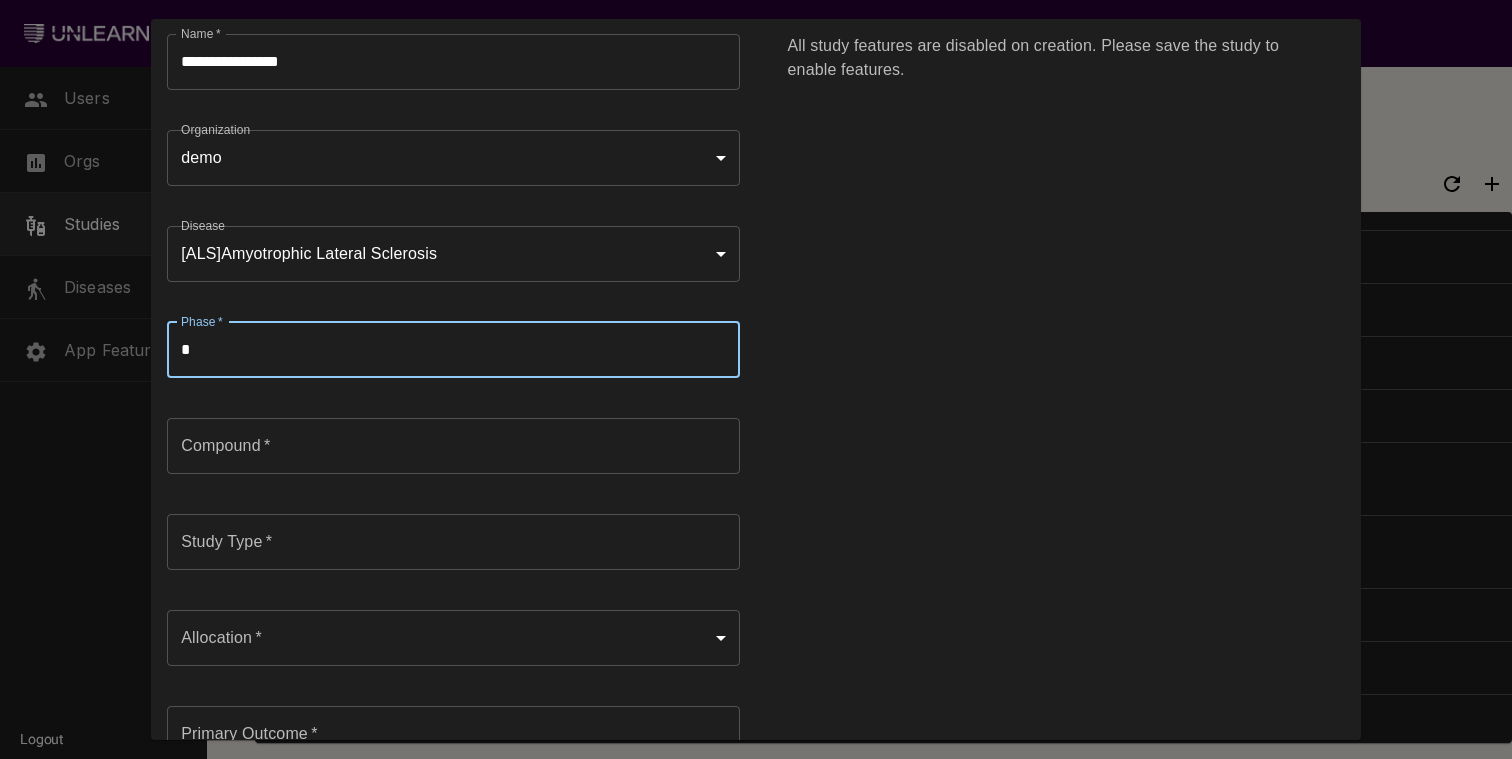 type on "*" 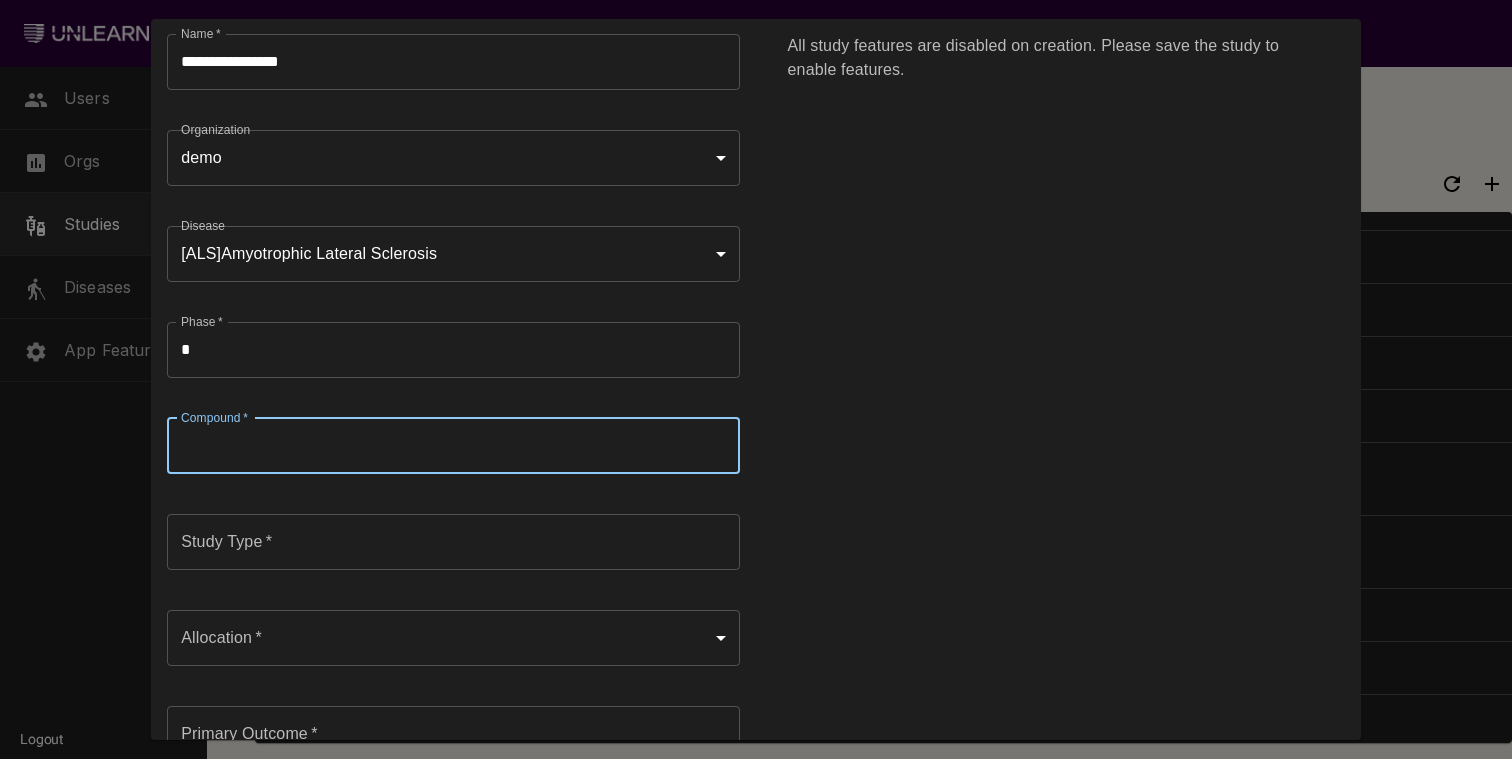 click on "Compound   *" at bounding box center [453, 446] 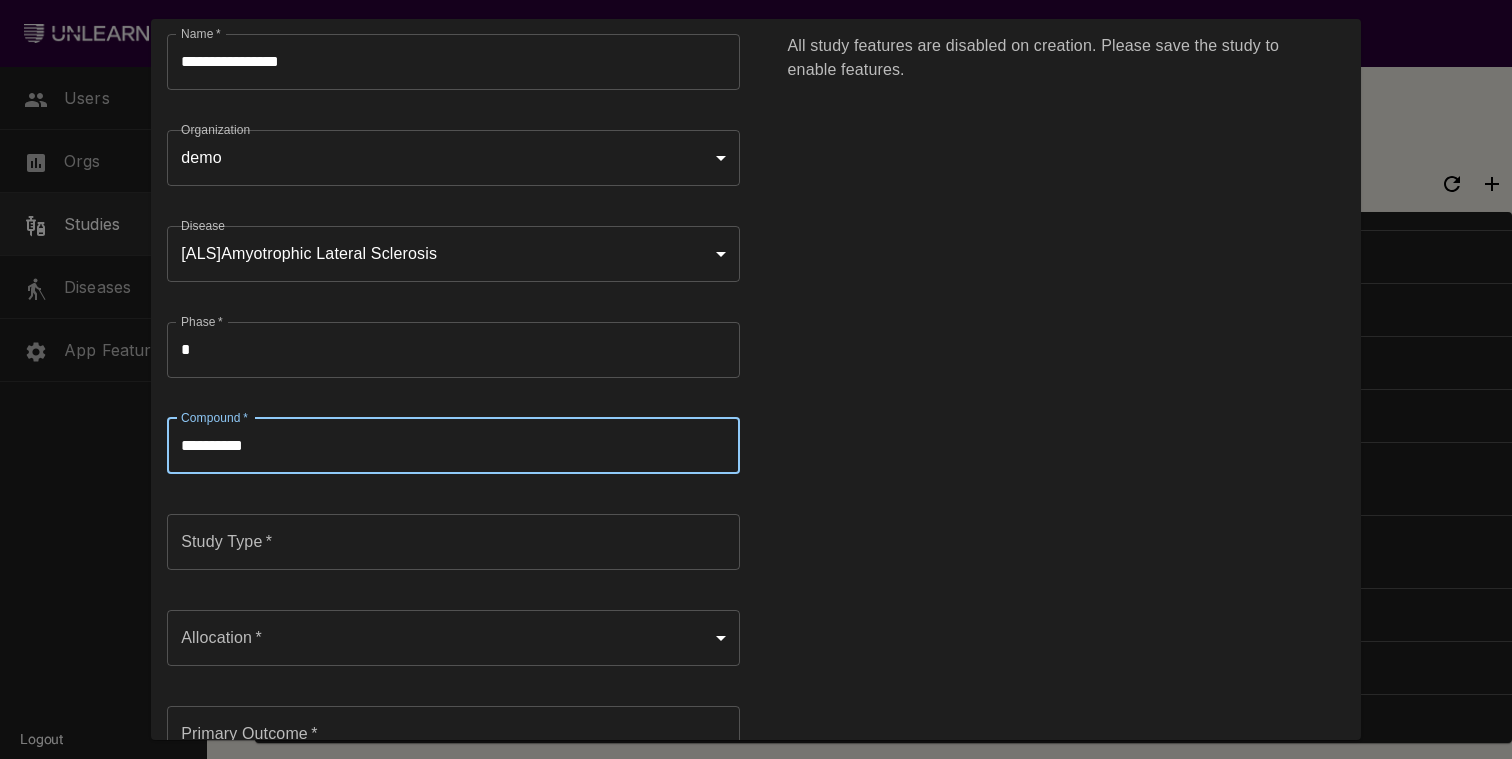 type on "**********" 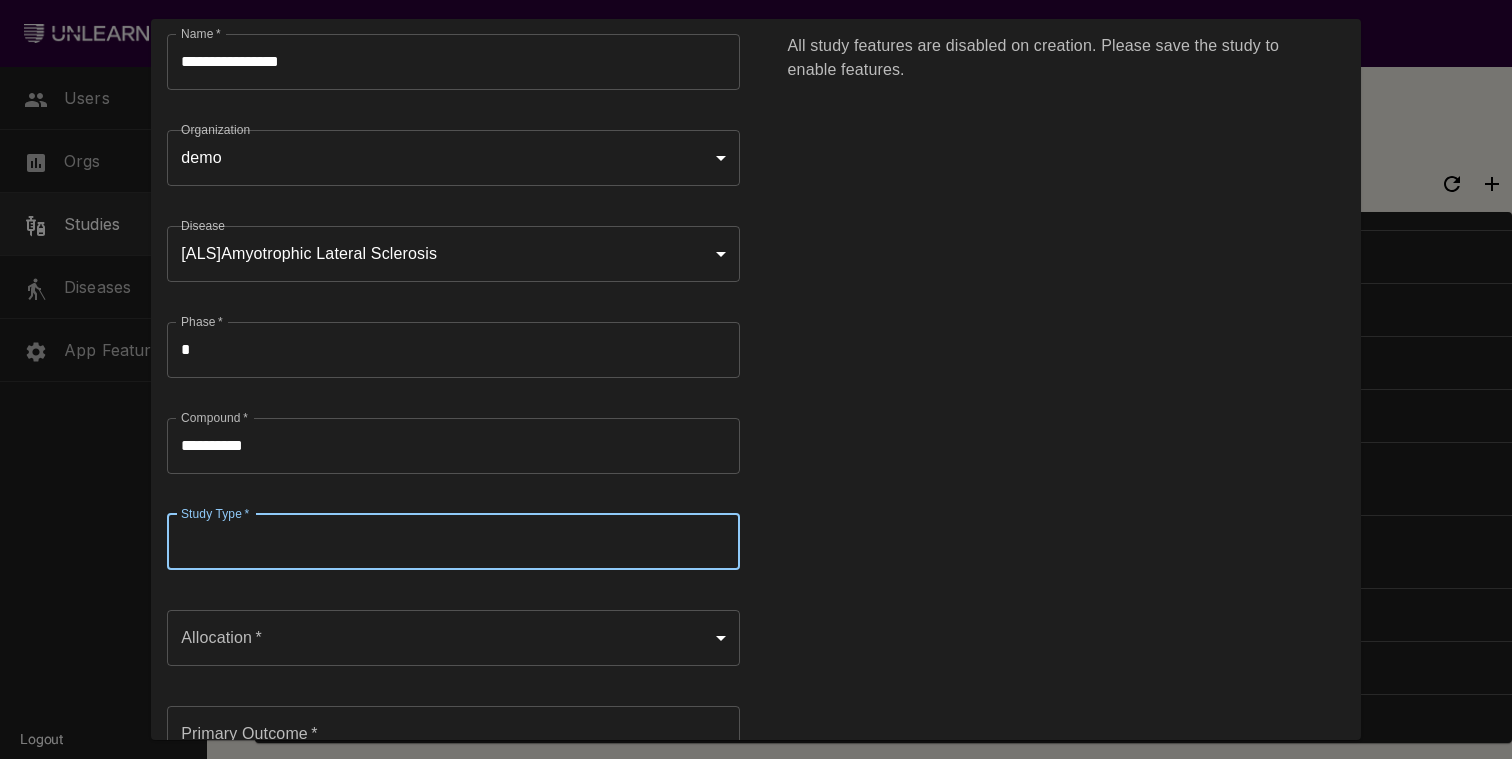 click on "Study Type   *" at bounding box center [453, 542] 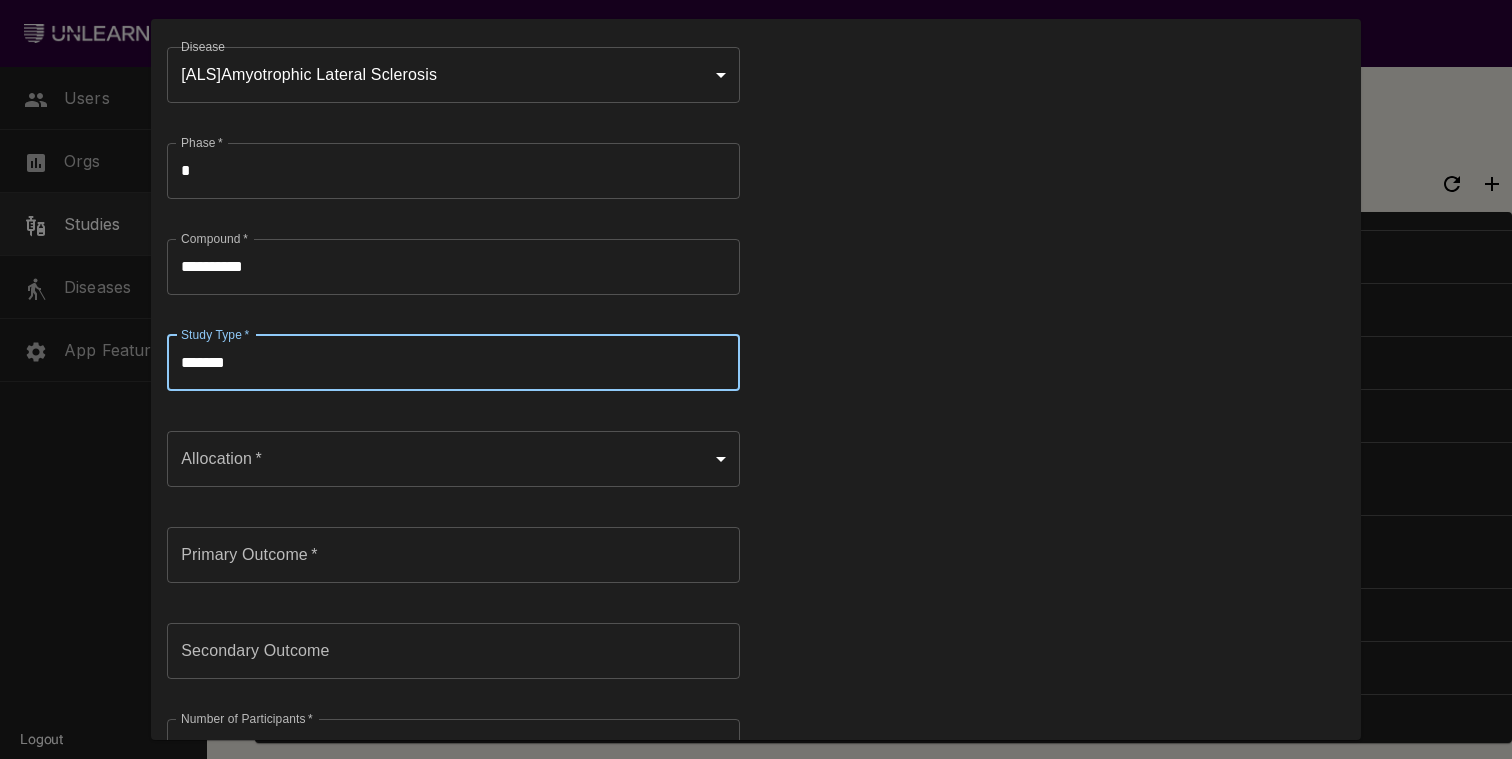 scroll, scrollTop: 253, scrollLeft: 0, axis: vertical 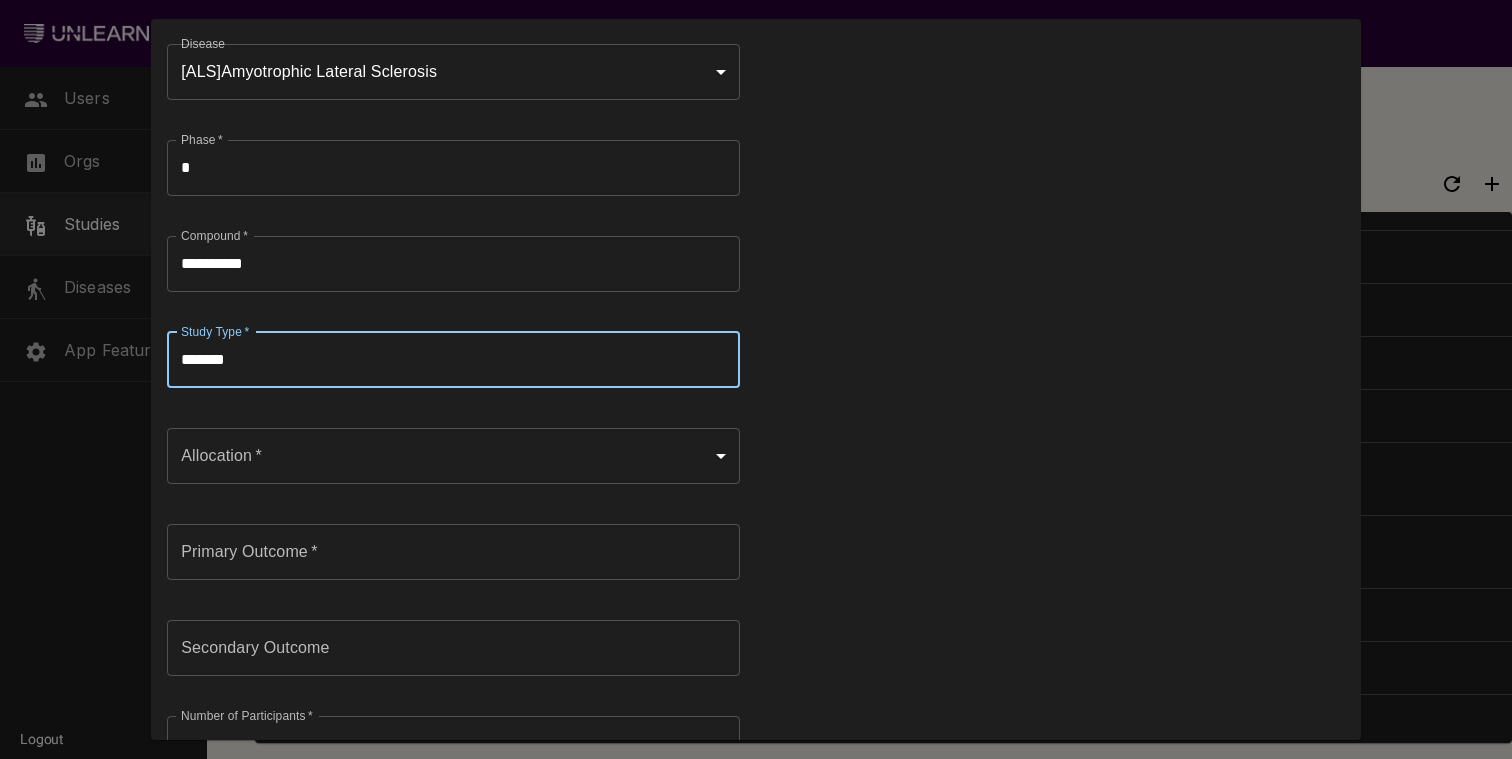 type on "*******" 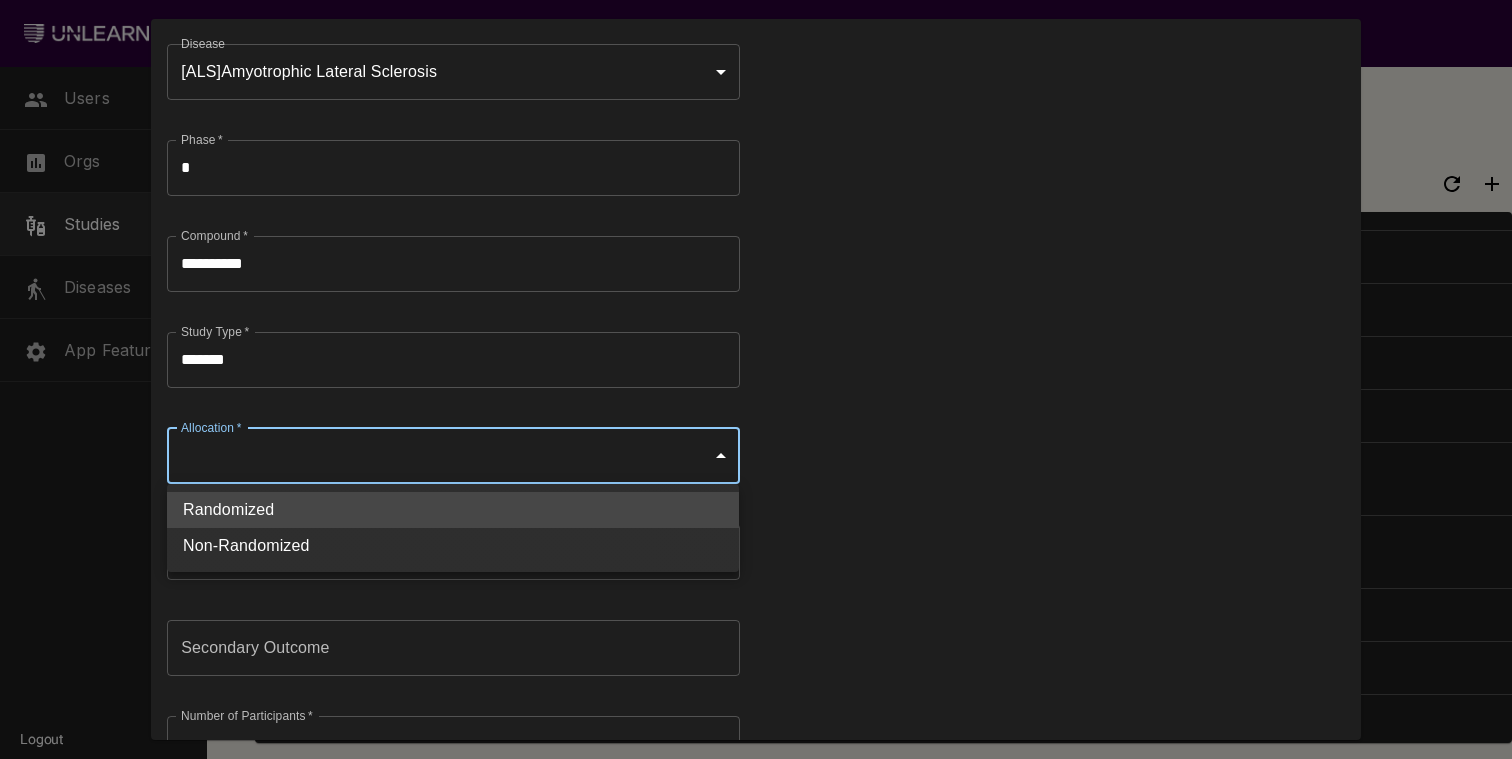 click on "Randomized" at bounding box center (453, 510) 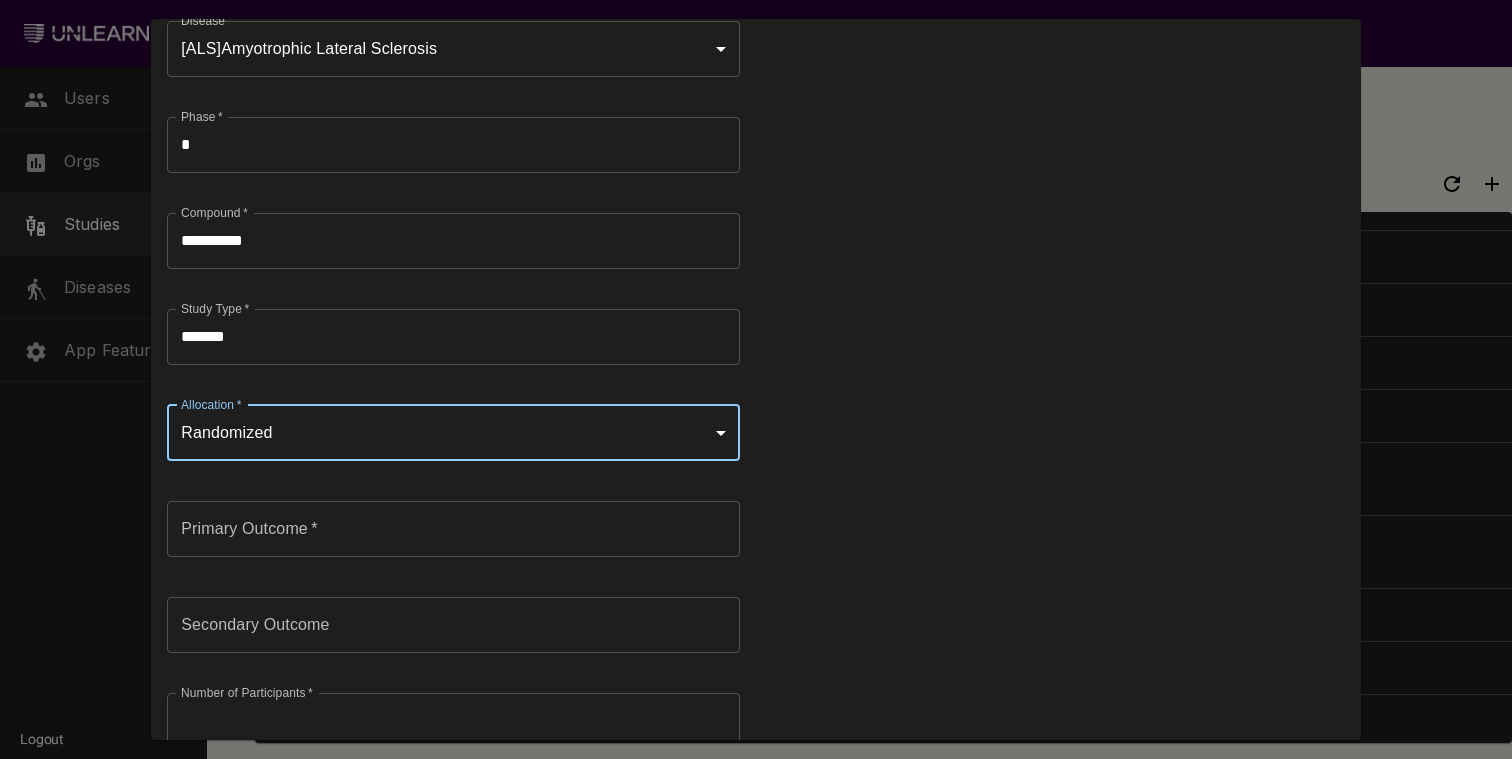 scroll, scrollTop: 308, scrollLeft: 0, axis: vertical 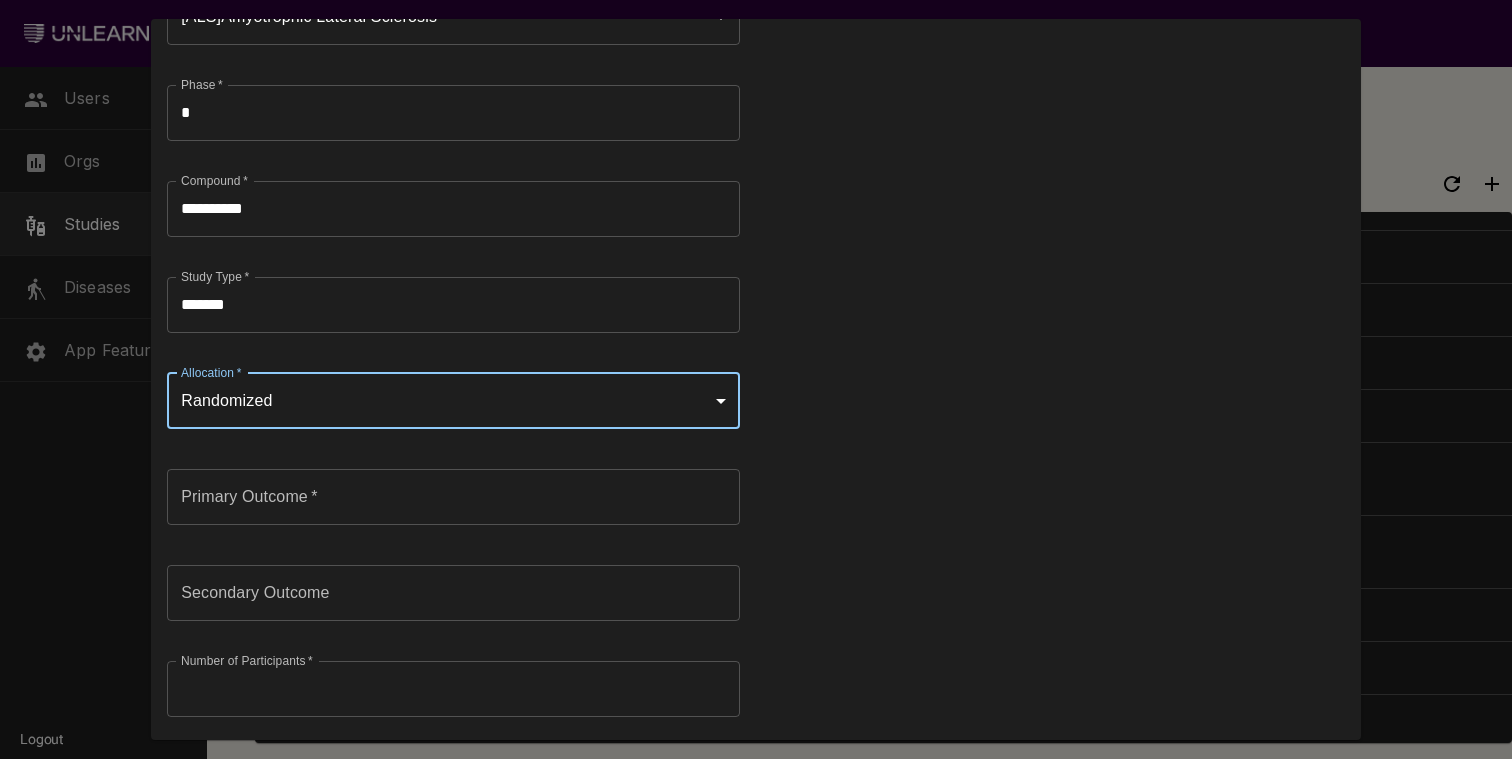 click on "Primary Outcome   *" at bounding box center (453, 497) 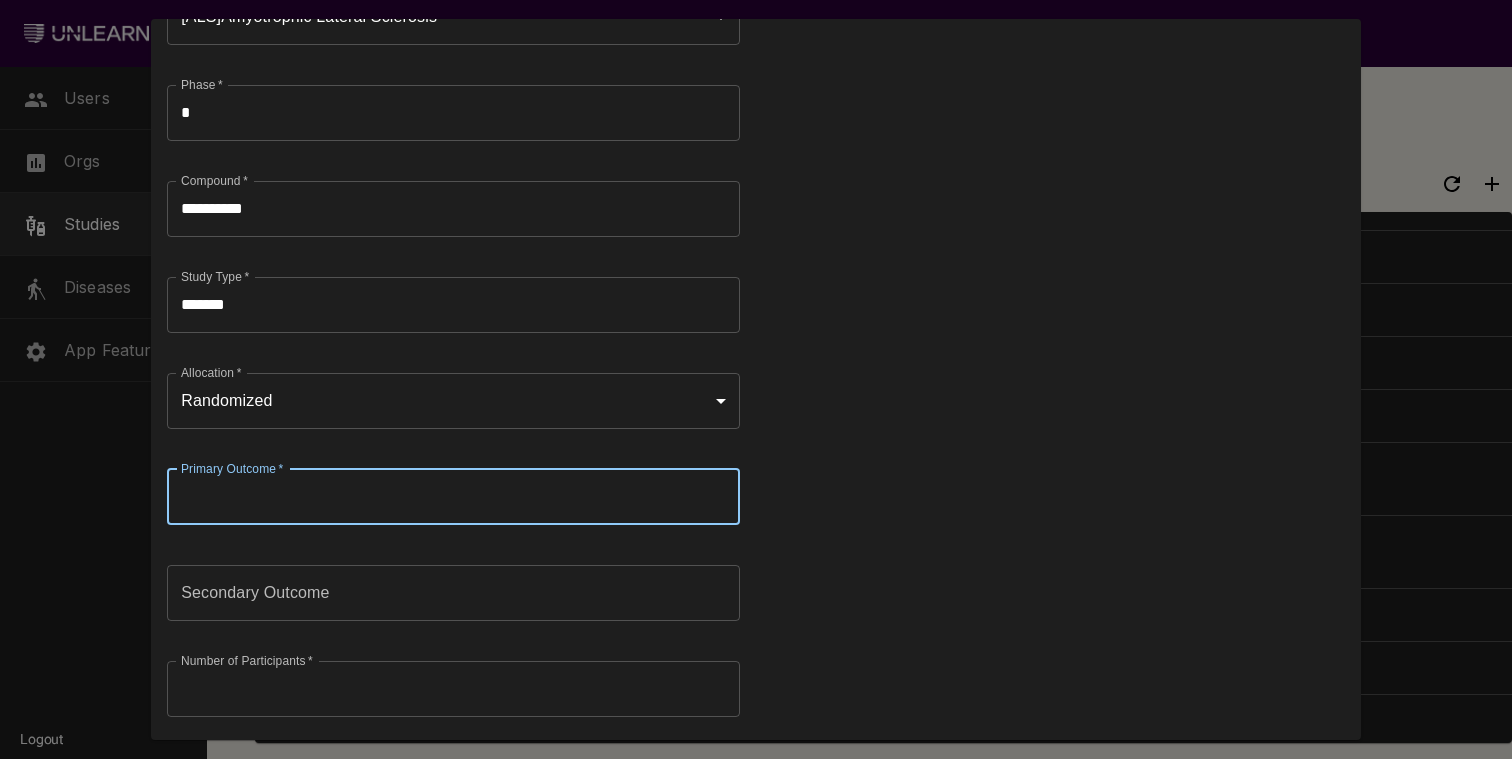 type on "**********" 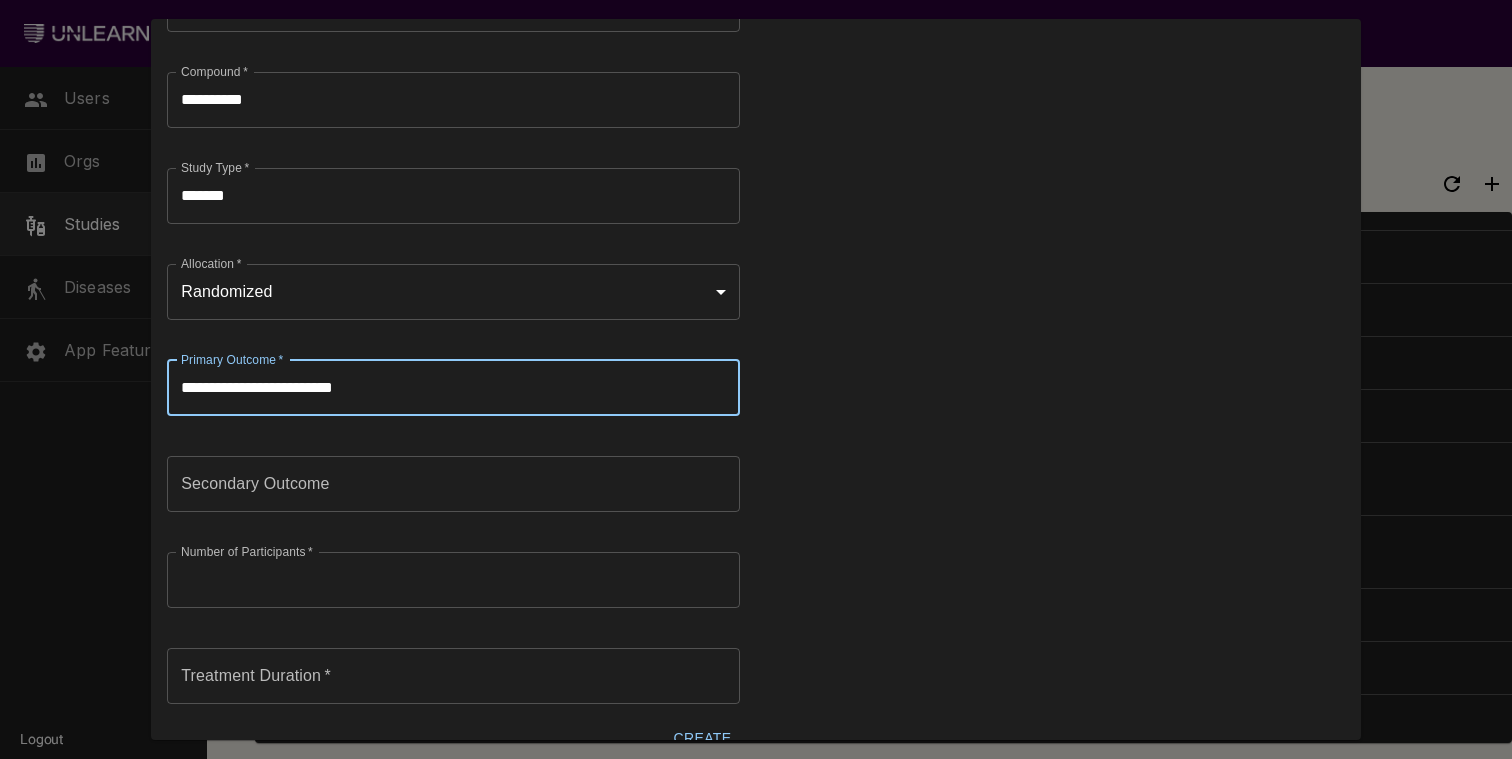 scroll, scrollTop: 449, scrollLeft: 0, axis: vertical 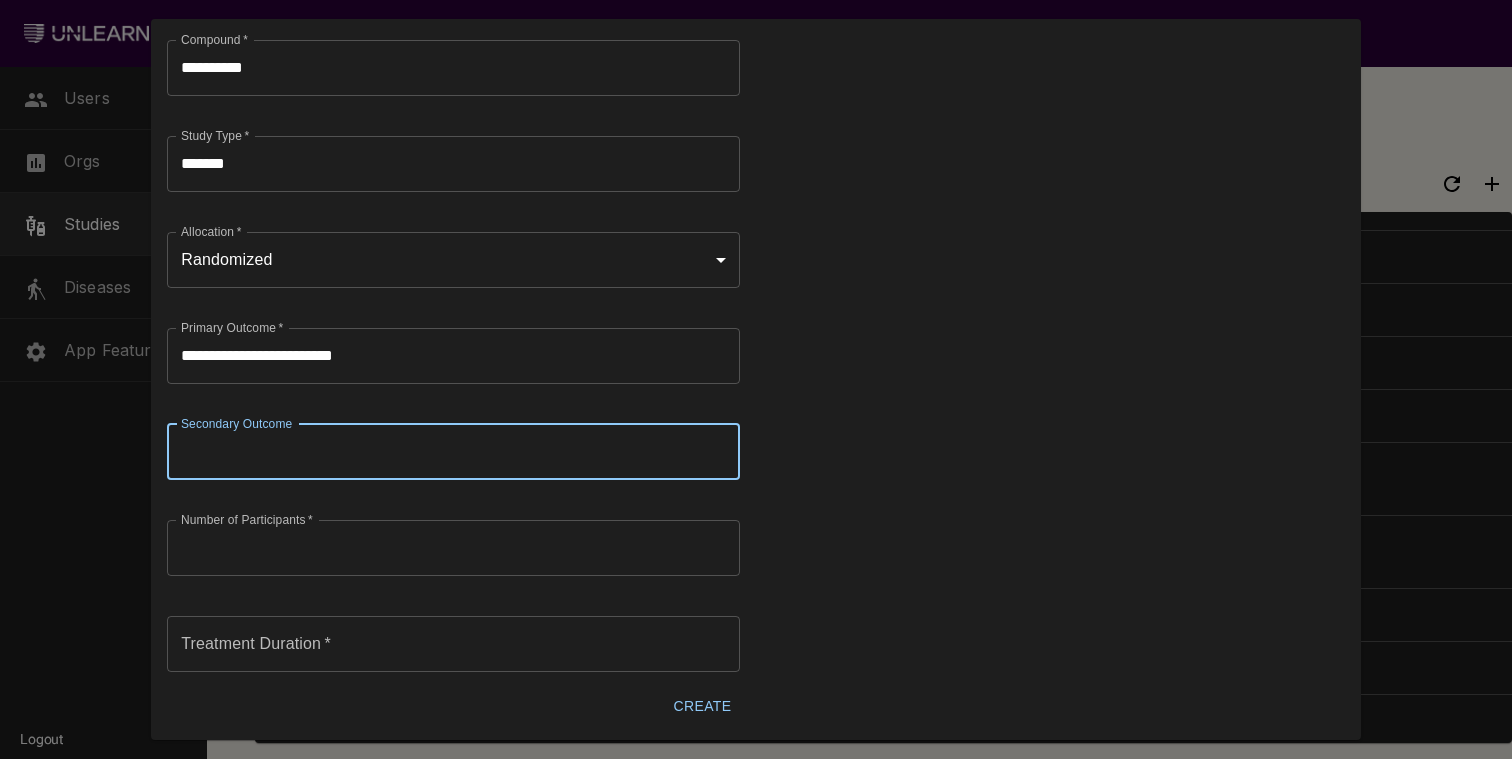 click on "Secondary Outcome" at bounding box center [453, 452] 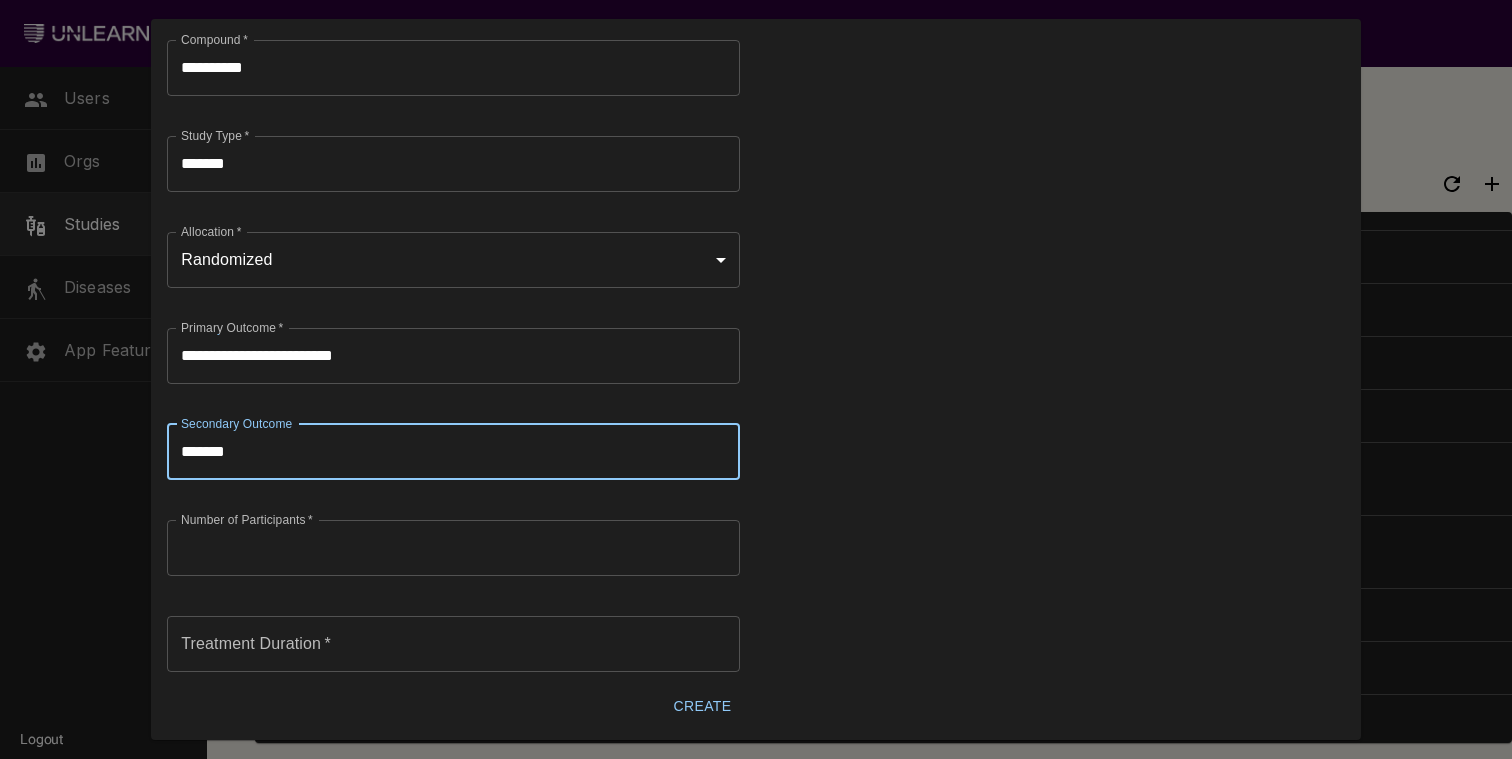 type on "*******" 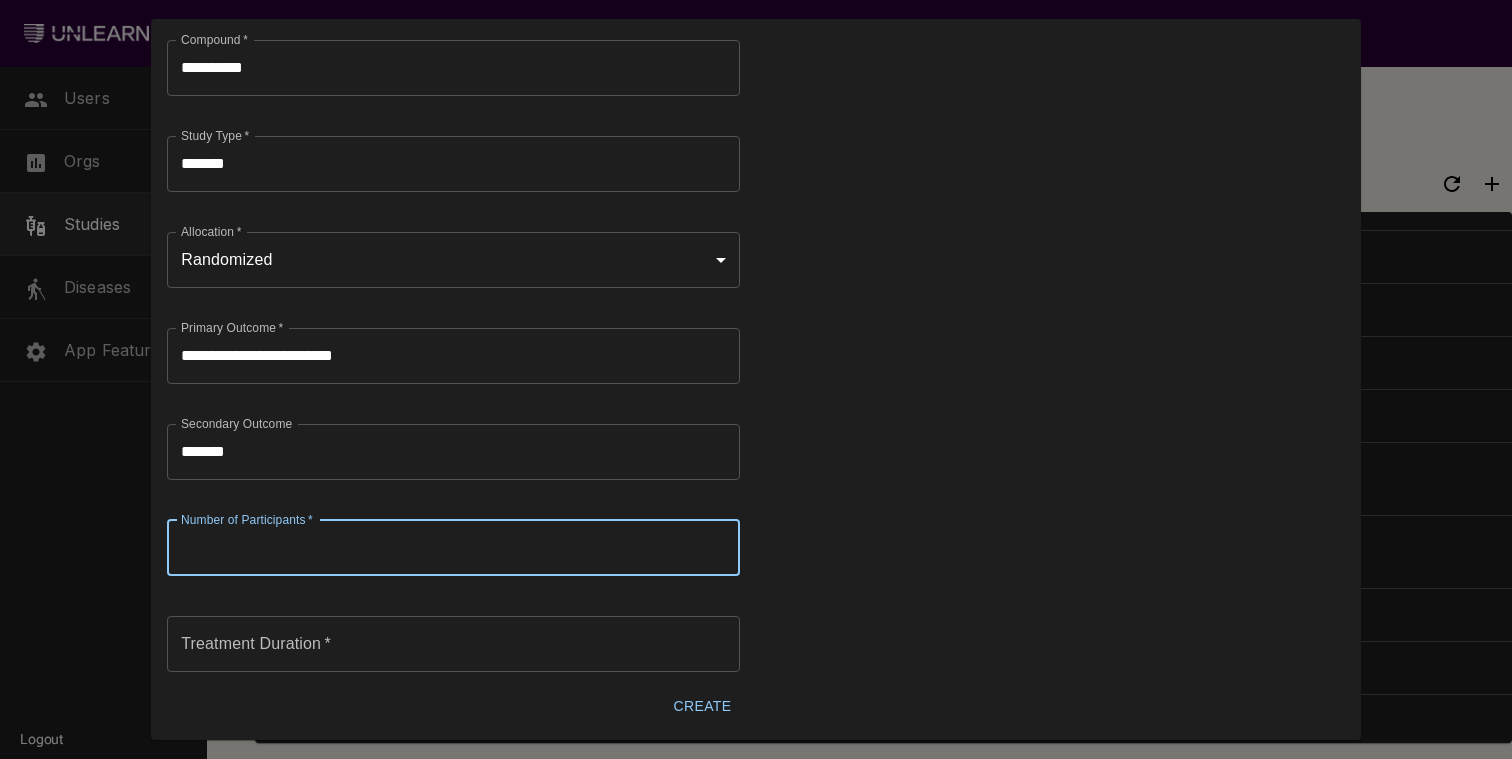 type on "***" 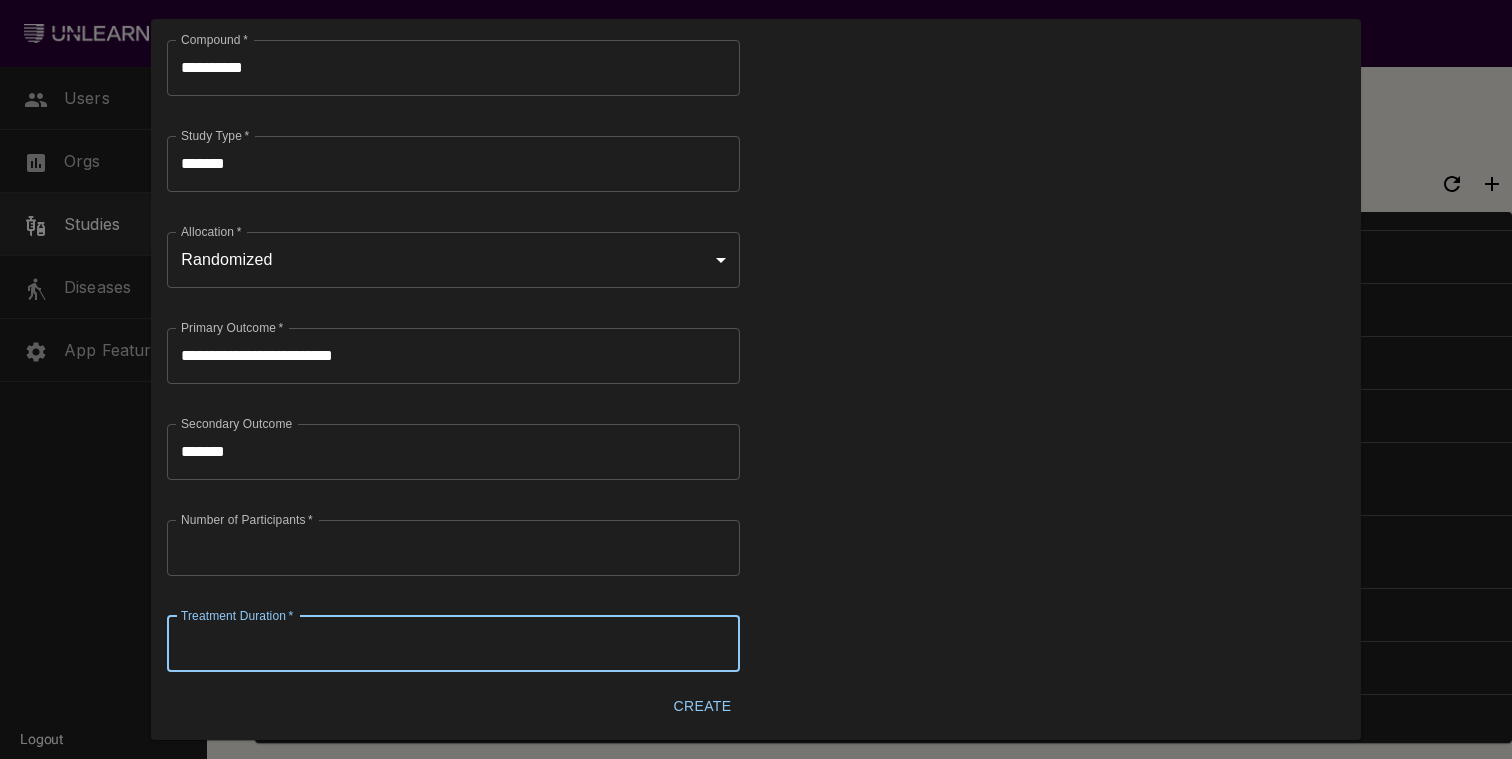click on "Treatment Duration   *" at bounding box center (453, 644) 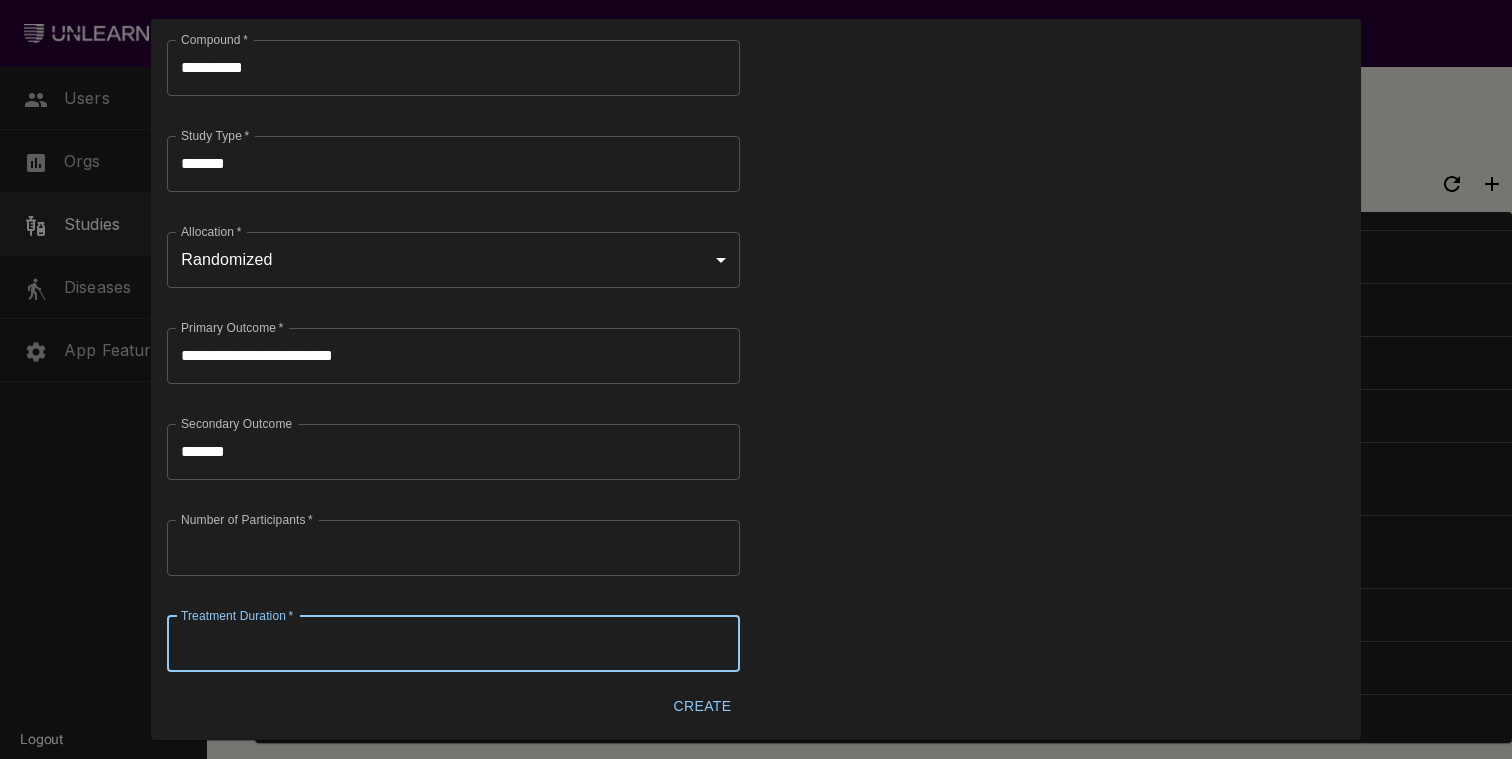 type on "**" 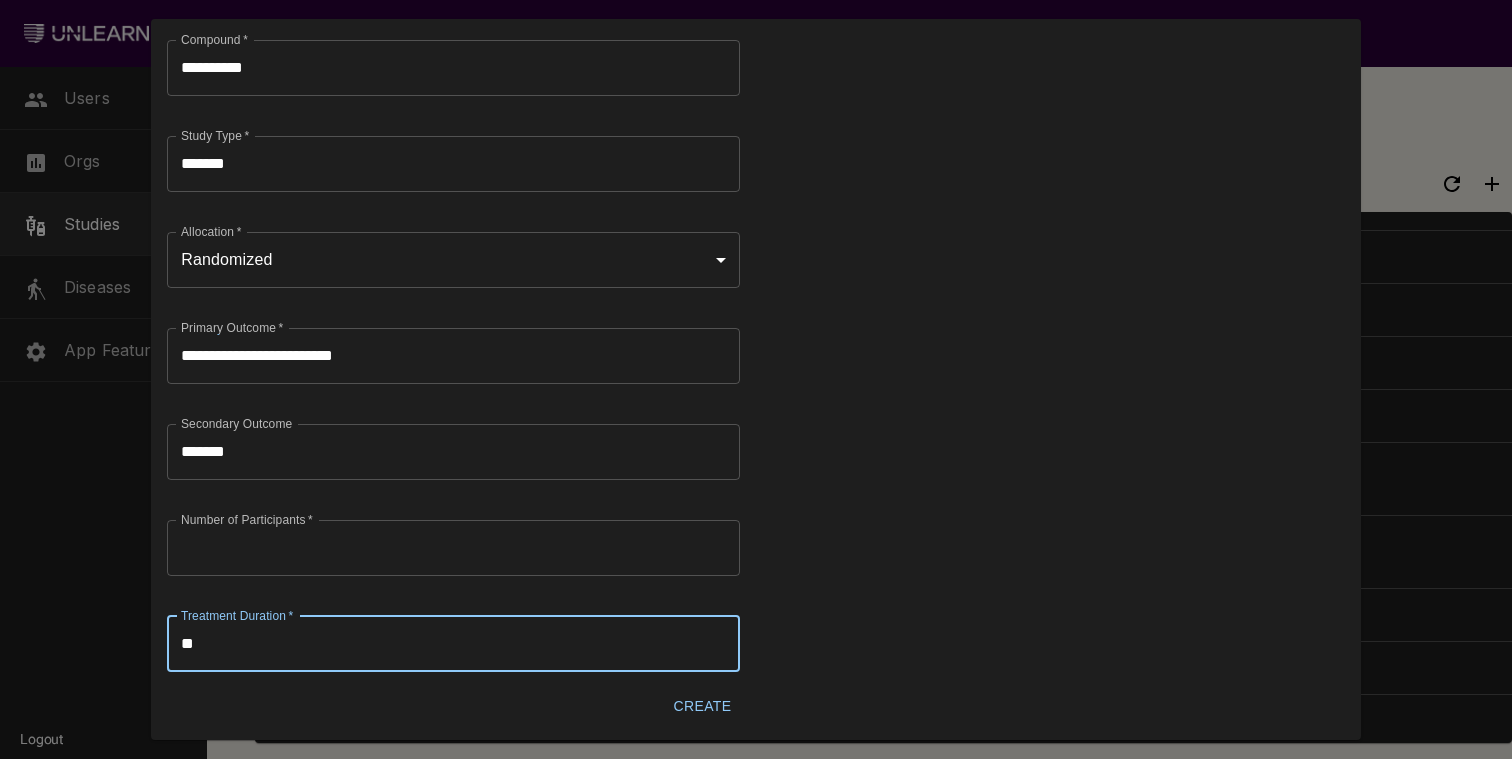 click on "Create" at bounding box center [702, 706] 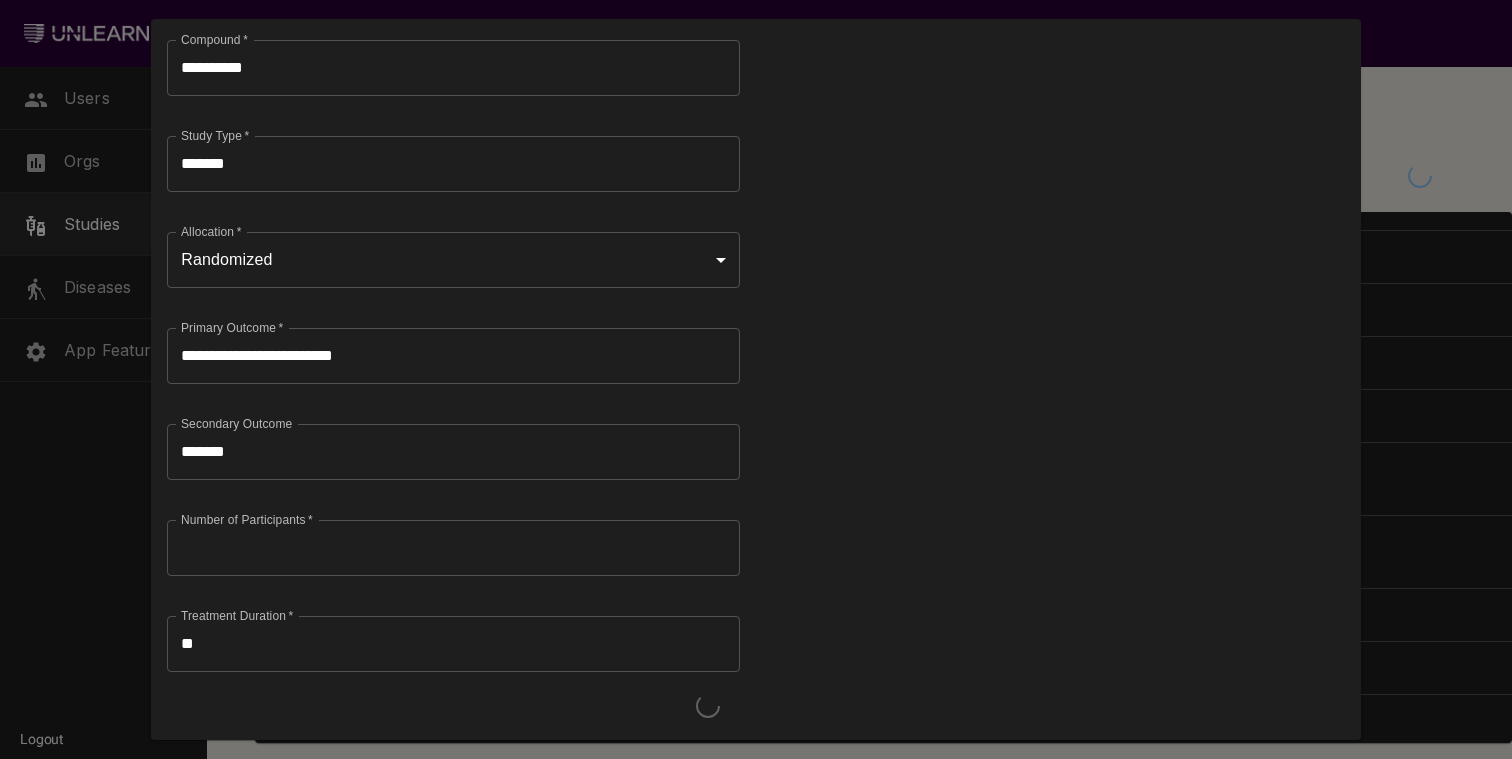 scroll, scrollTop: 449, scrollLeft: 0, axis: vertical 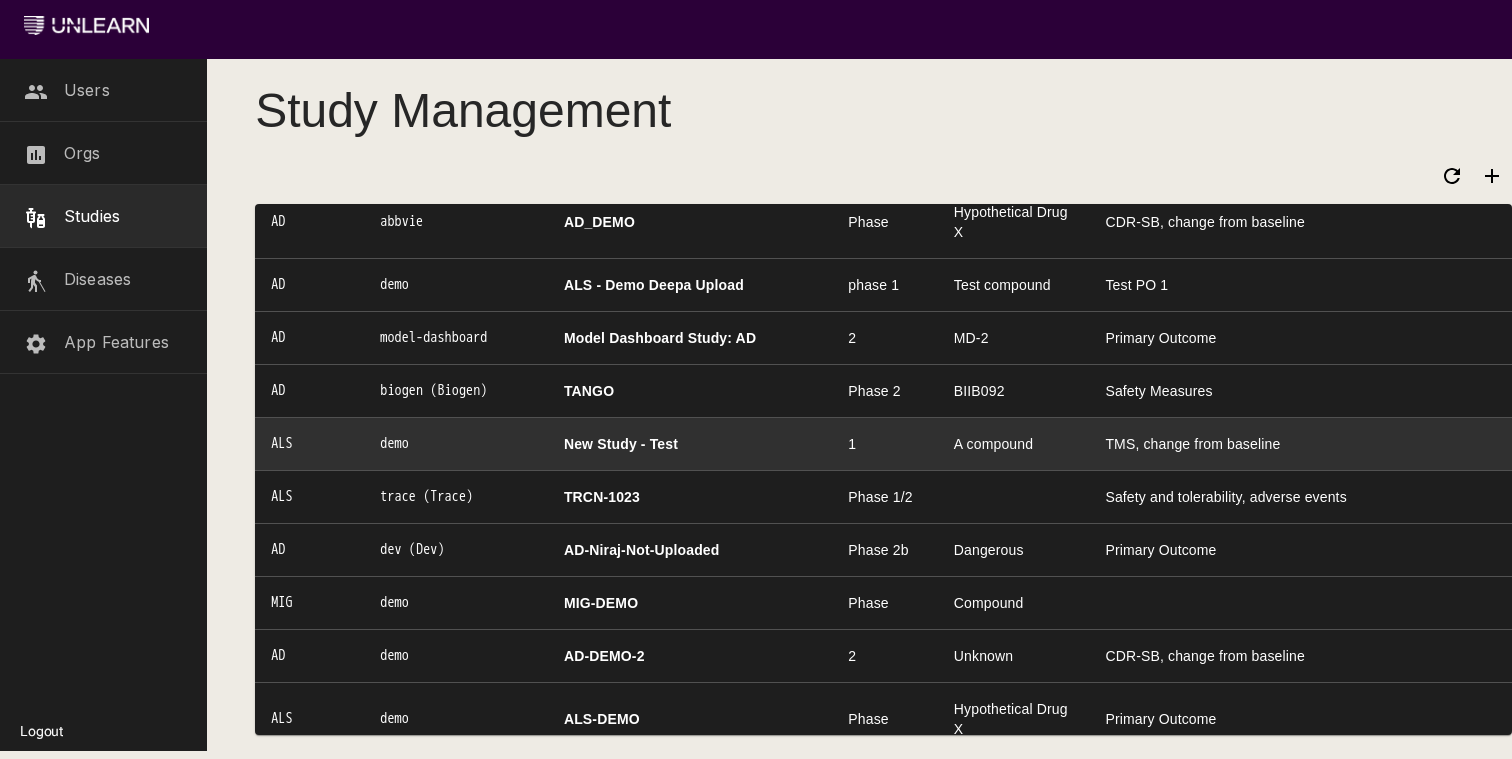 type 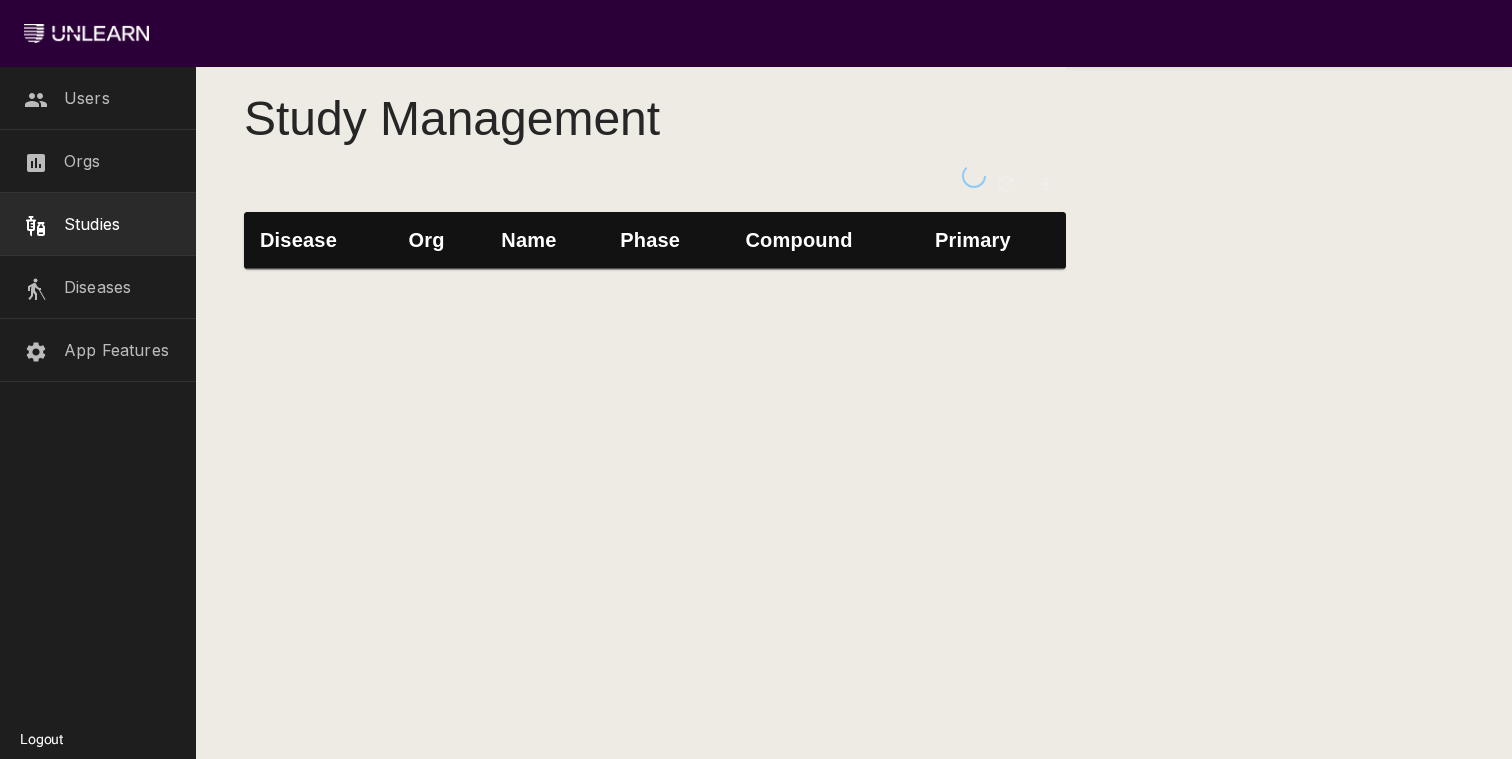 scroll, scrollTop: 0, scrollLeft: 0, axis: both 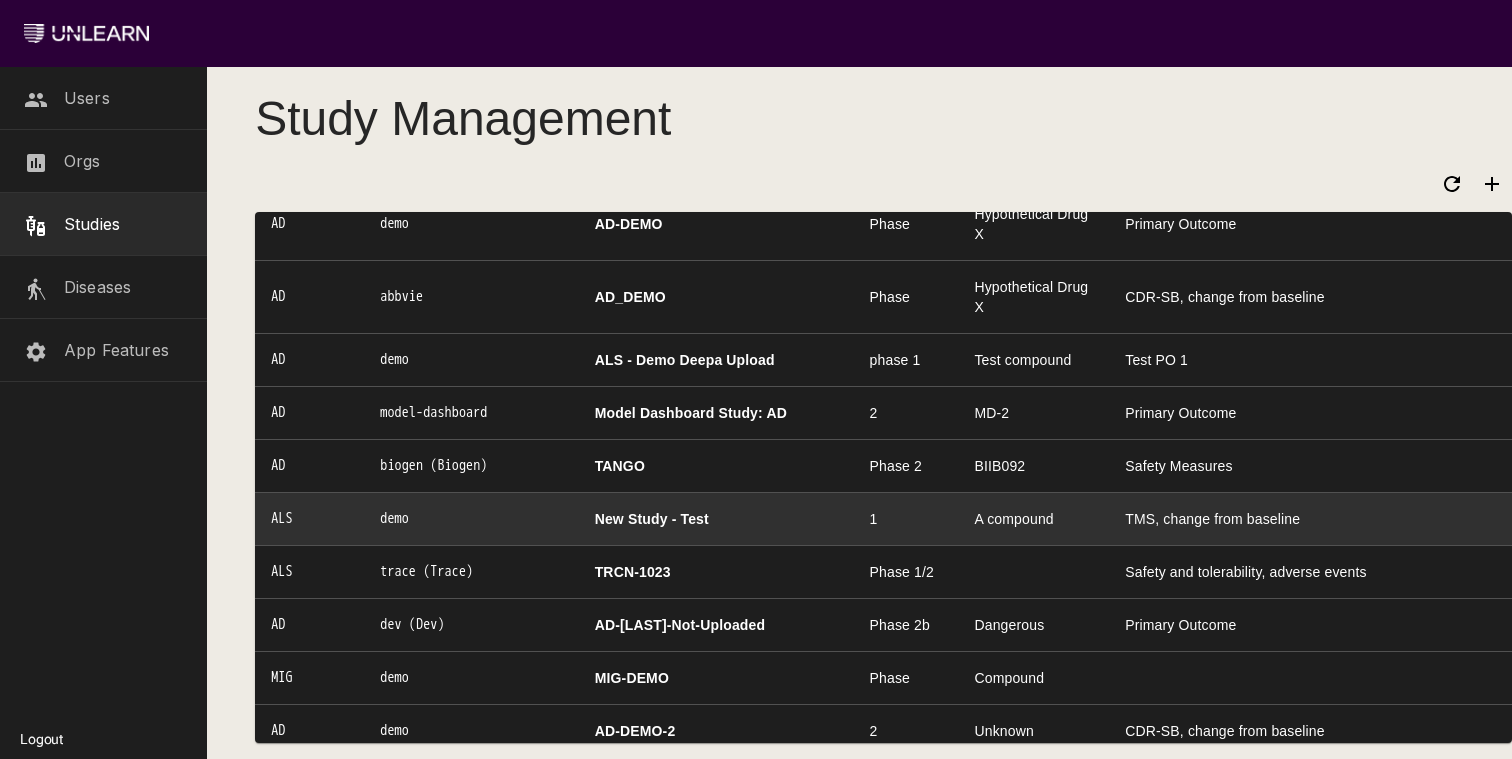click on "New Study - Test" at bounding box center (716, 518) 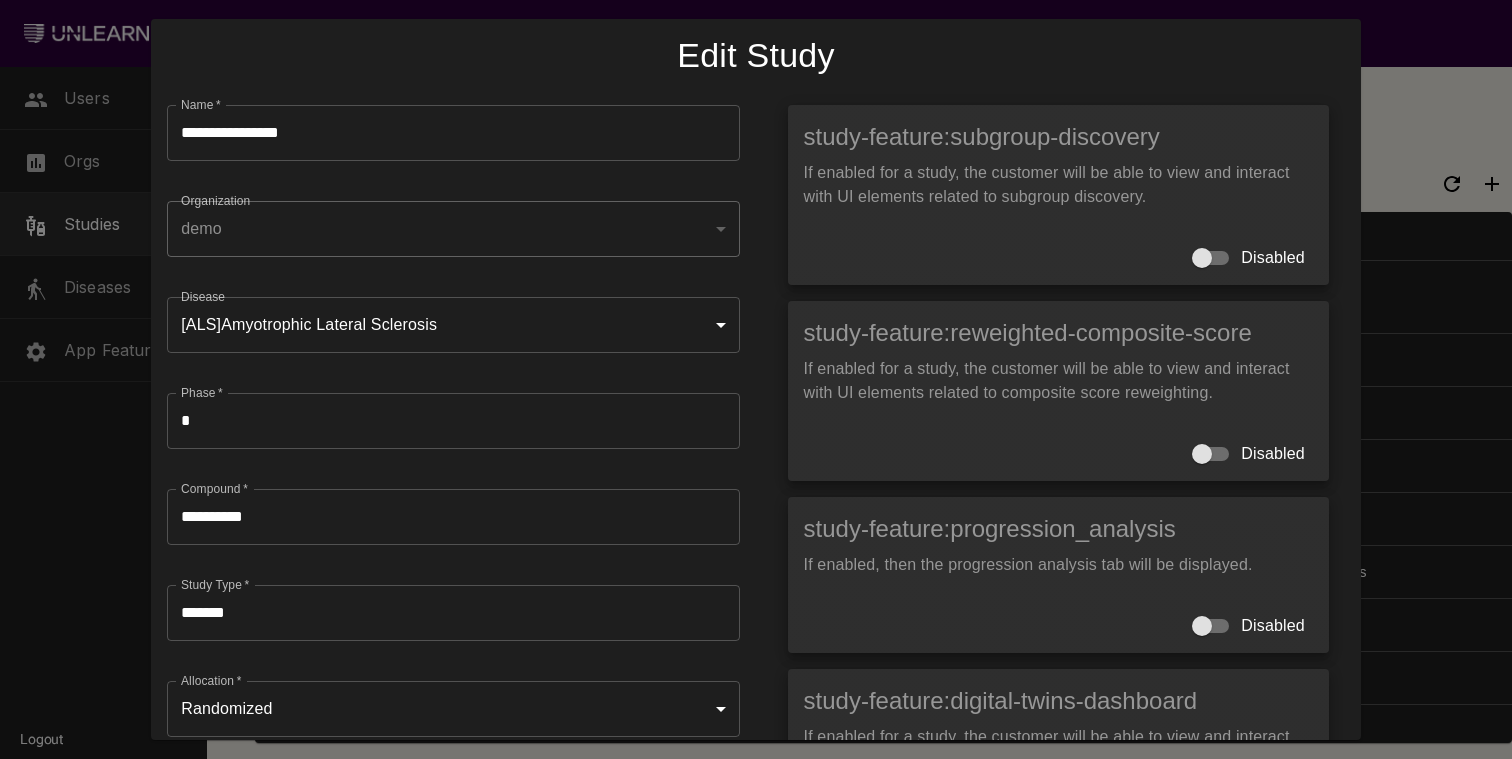 click on "**********" at bounding box center (453, 517) 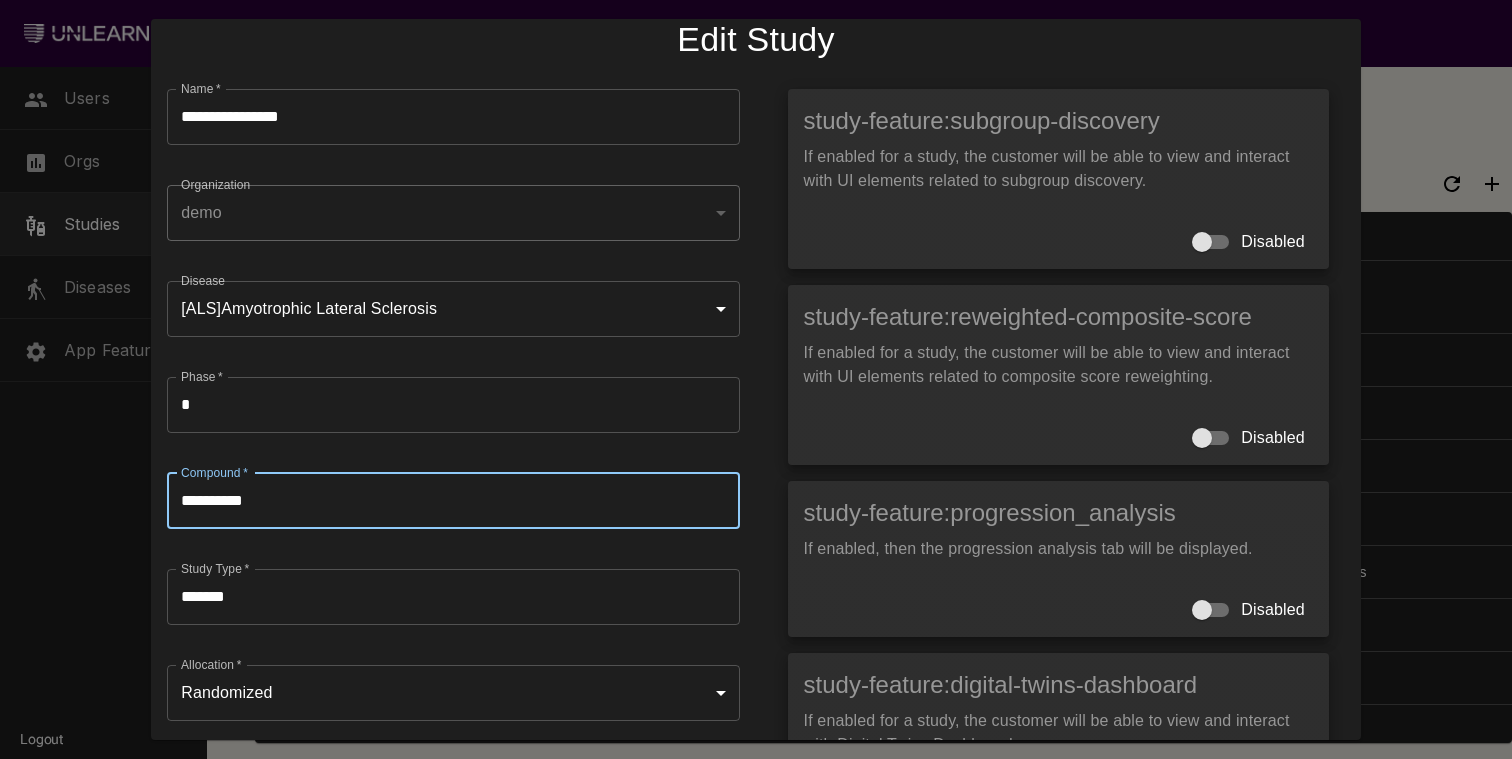 scroll, scrollTop: 26, scrollLeft: 0, axis: vertical 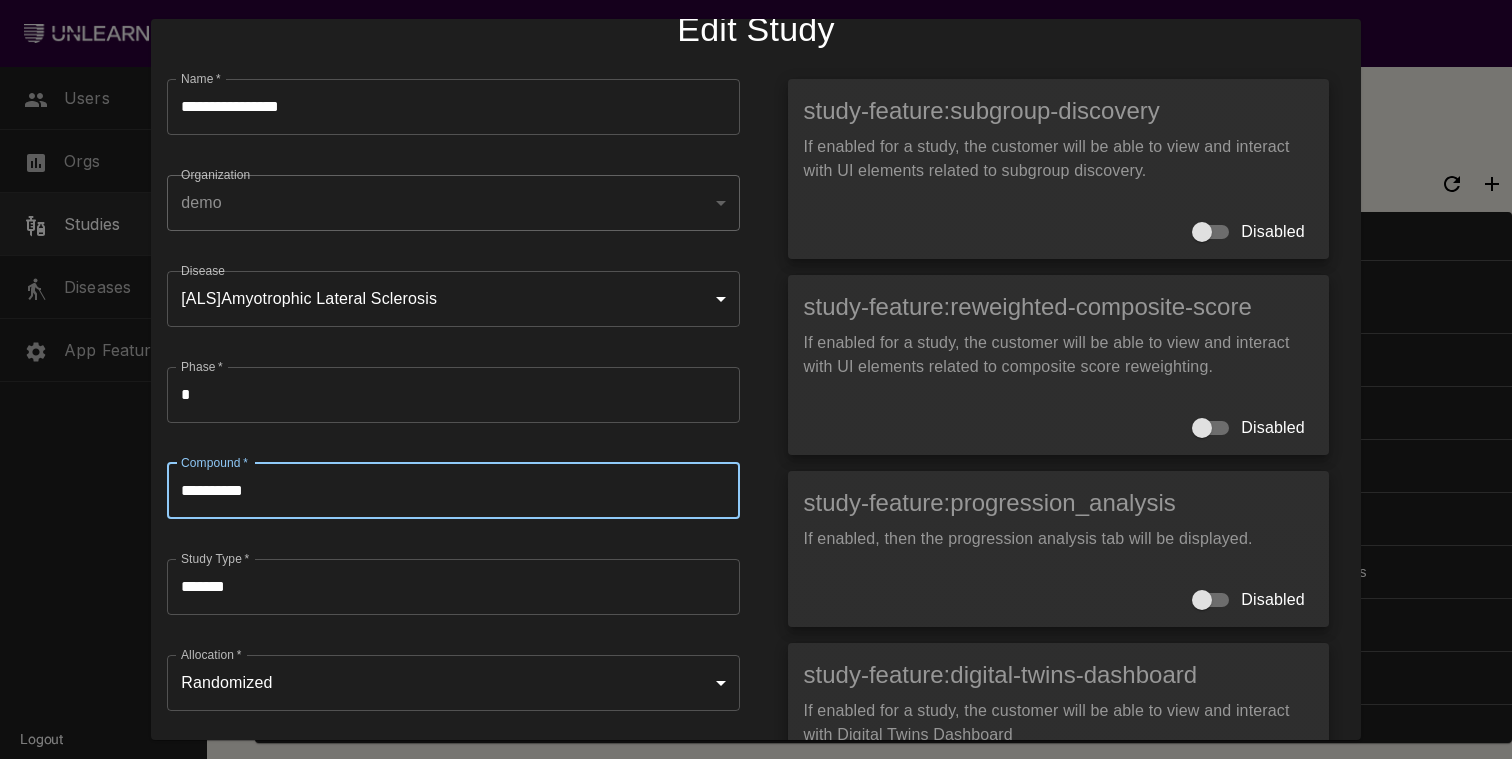 click on "demo" at bounding box center (453, 203) 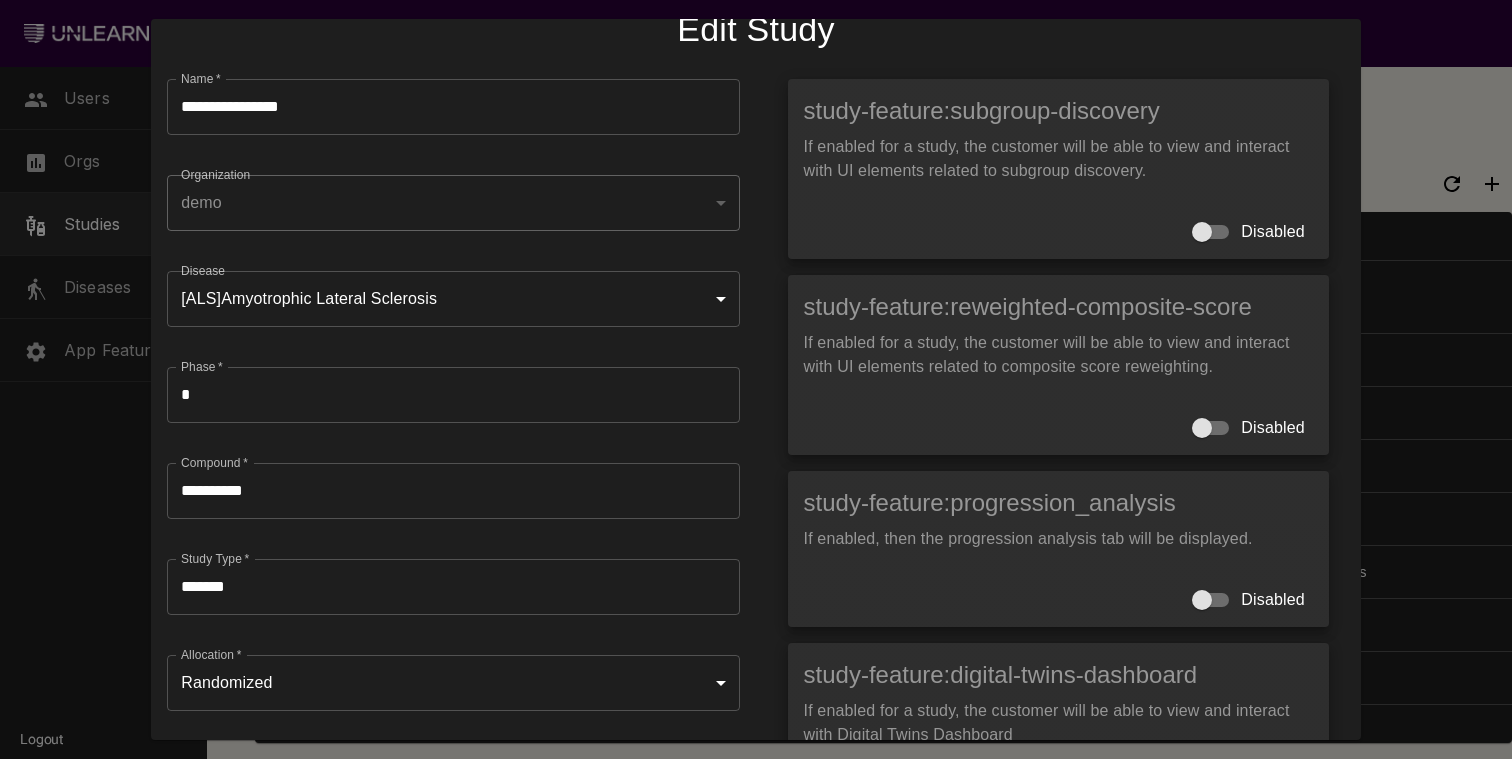 click on "demo" at bounding box center (453, 203) 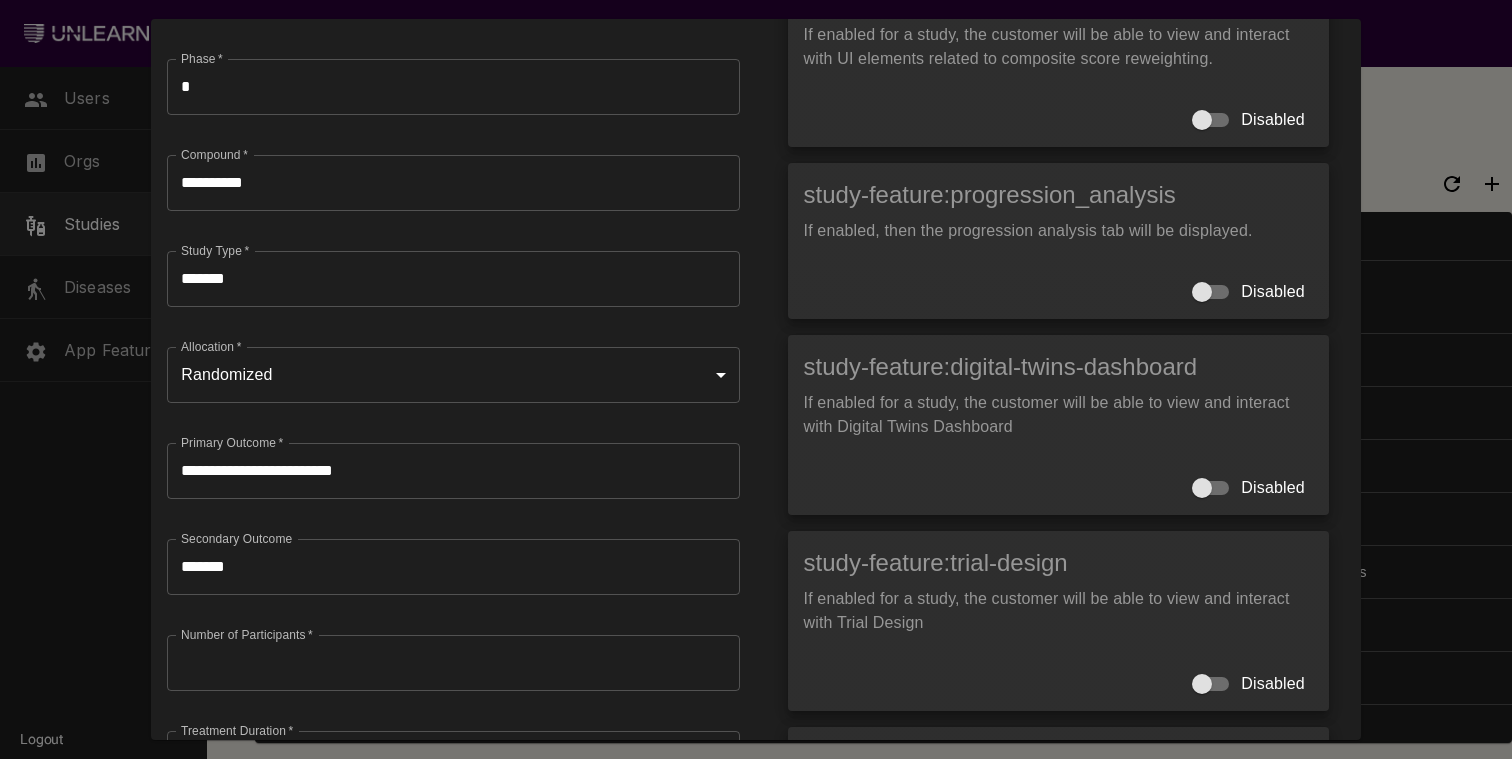 scroll, scrollTop: 0, scrollLeft: 0, axis: both 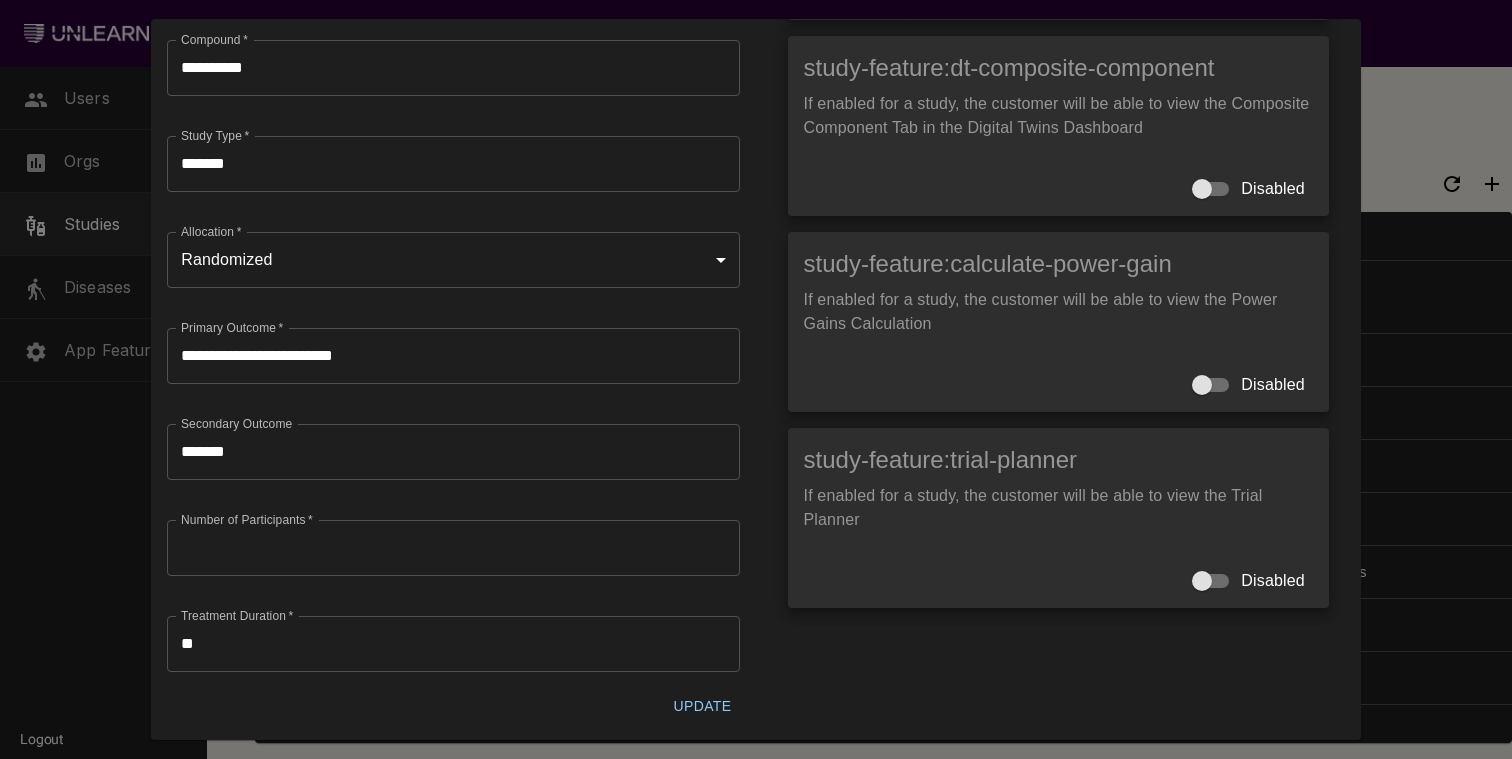 click on "Update" at bounding box center [702, 706] 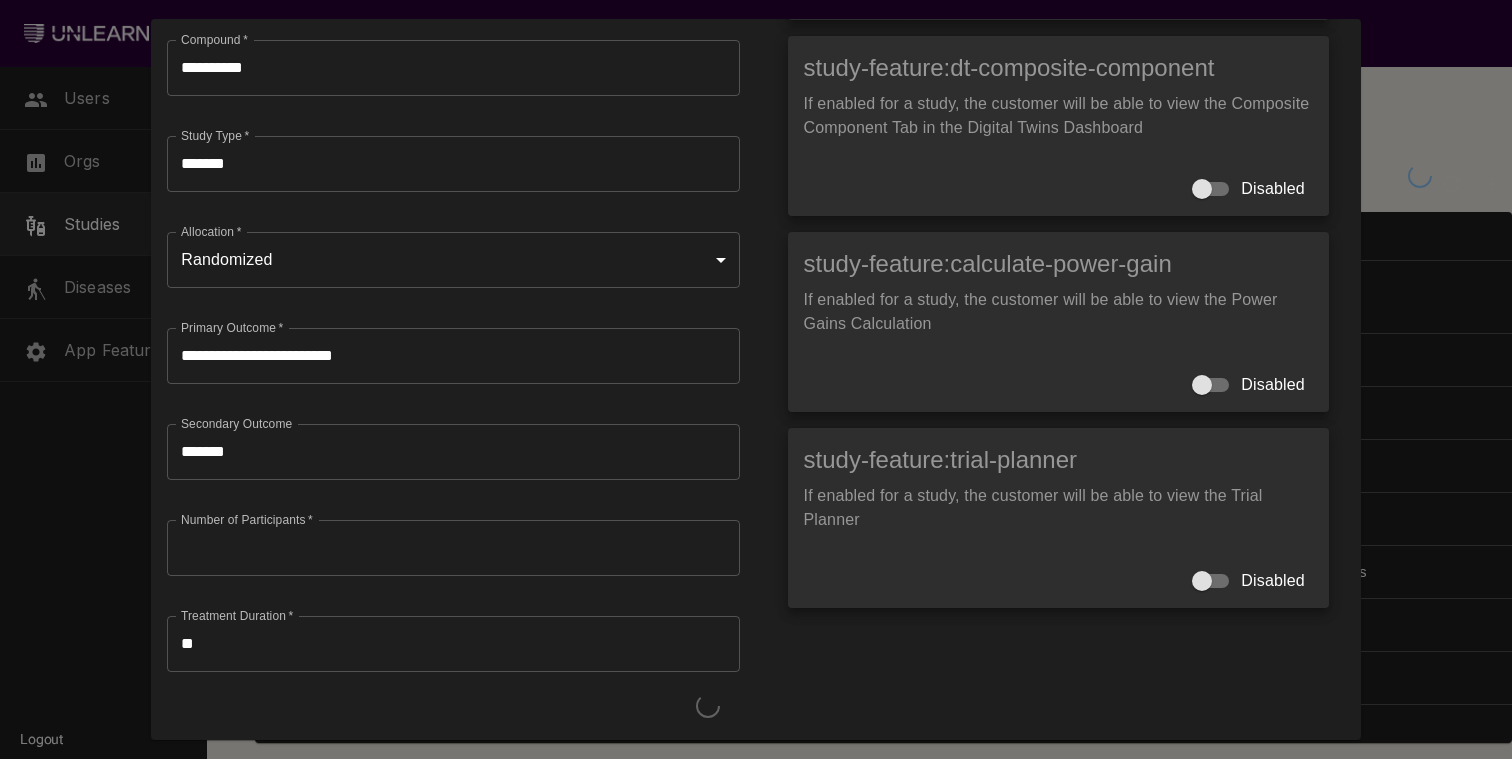 scroll, scrollTop: 449, scrollLeft: 0, axis: vertical 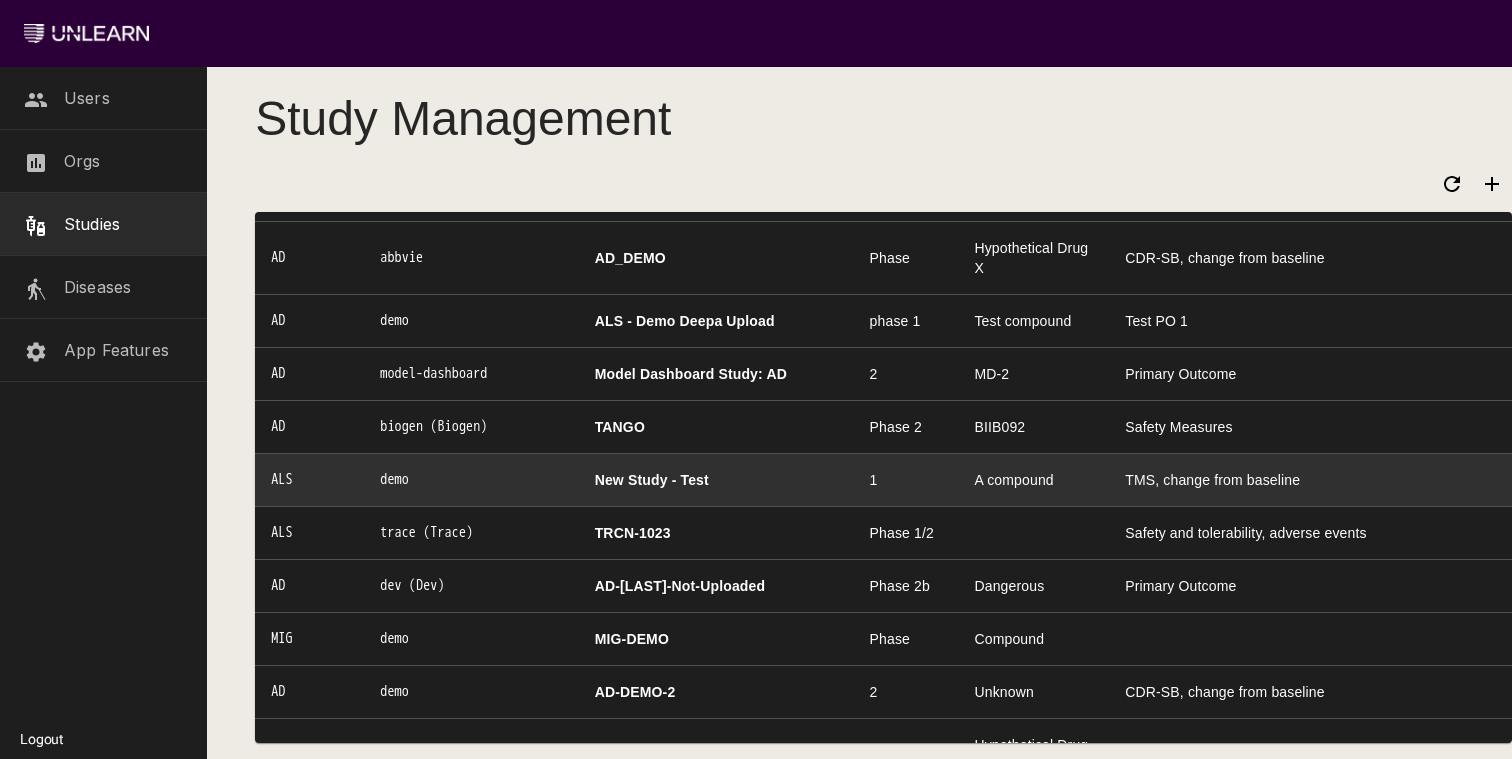 click on "New Study - Test" at bounding box center [716, 479] 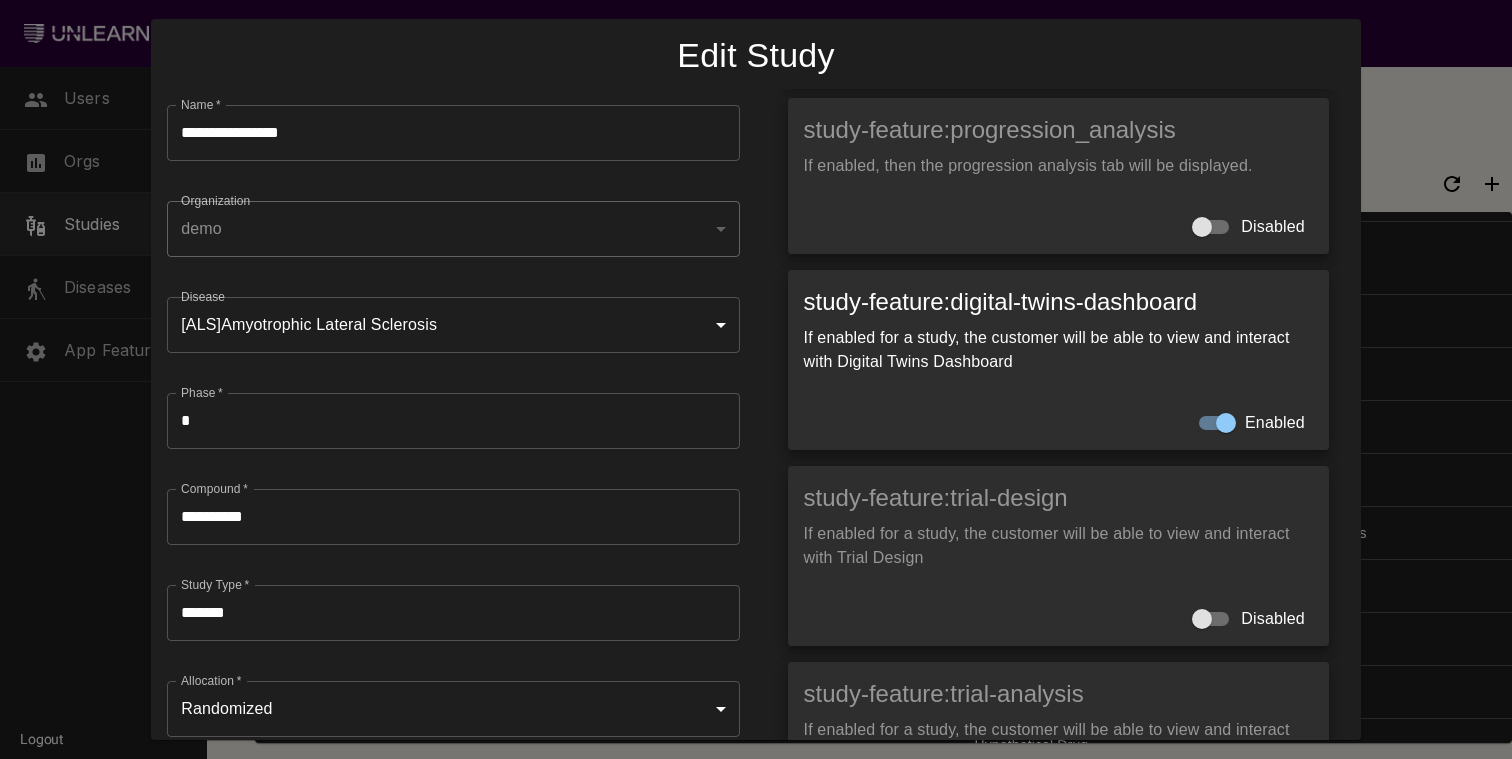 scroll, scrollTop: 702, scrollLeft: 0, axis: vertical 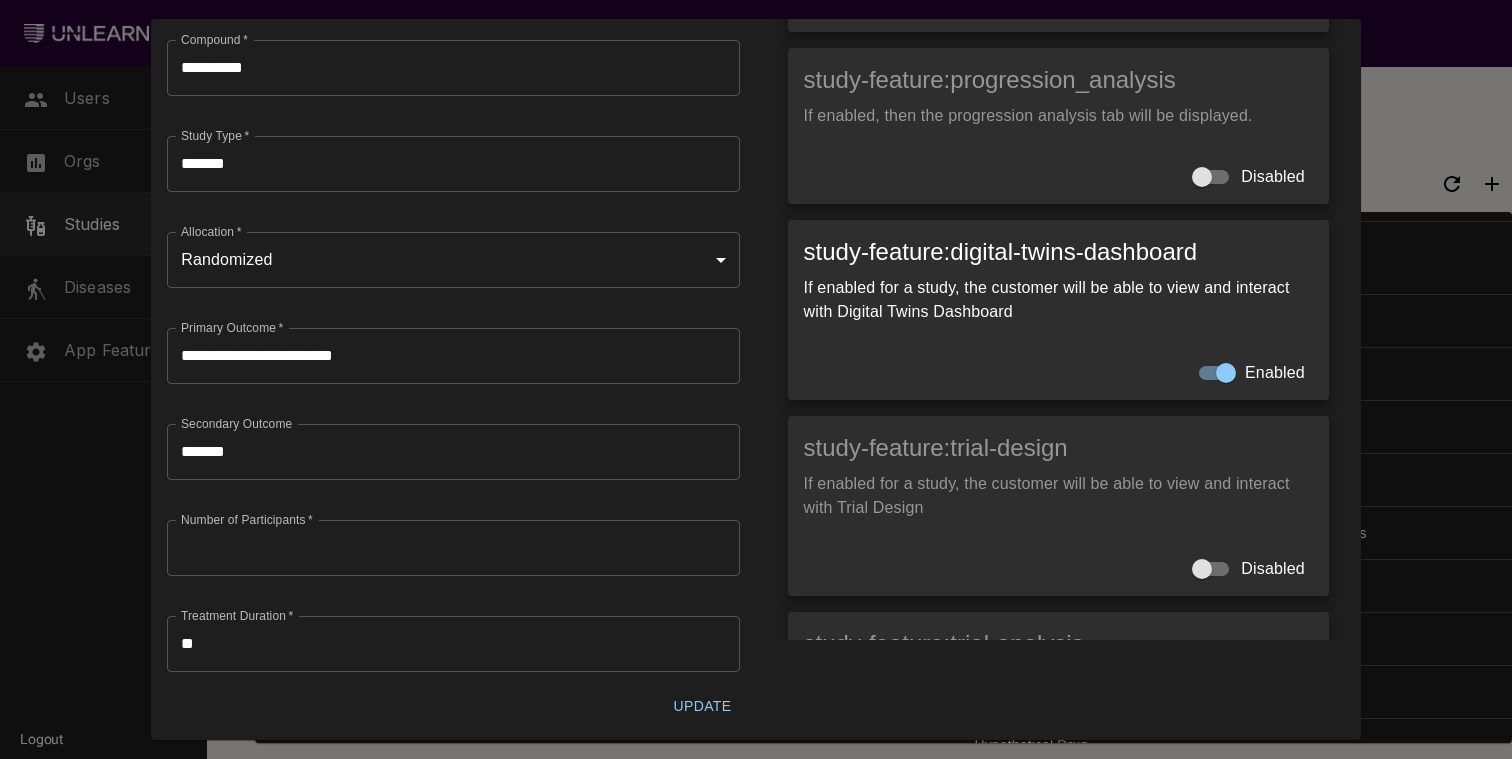 click at bounding box center [756, 379] 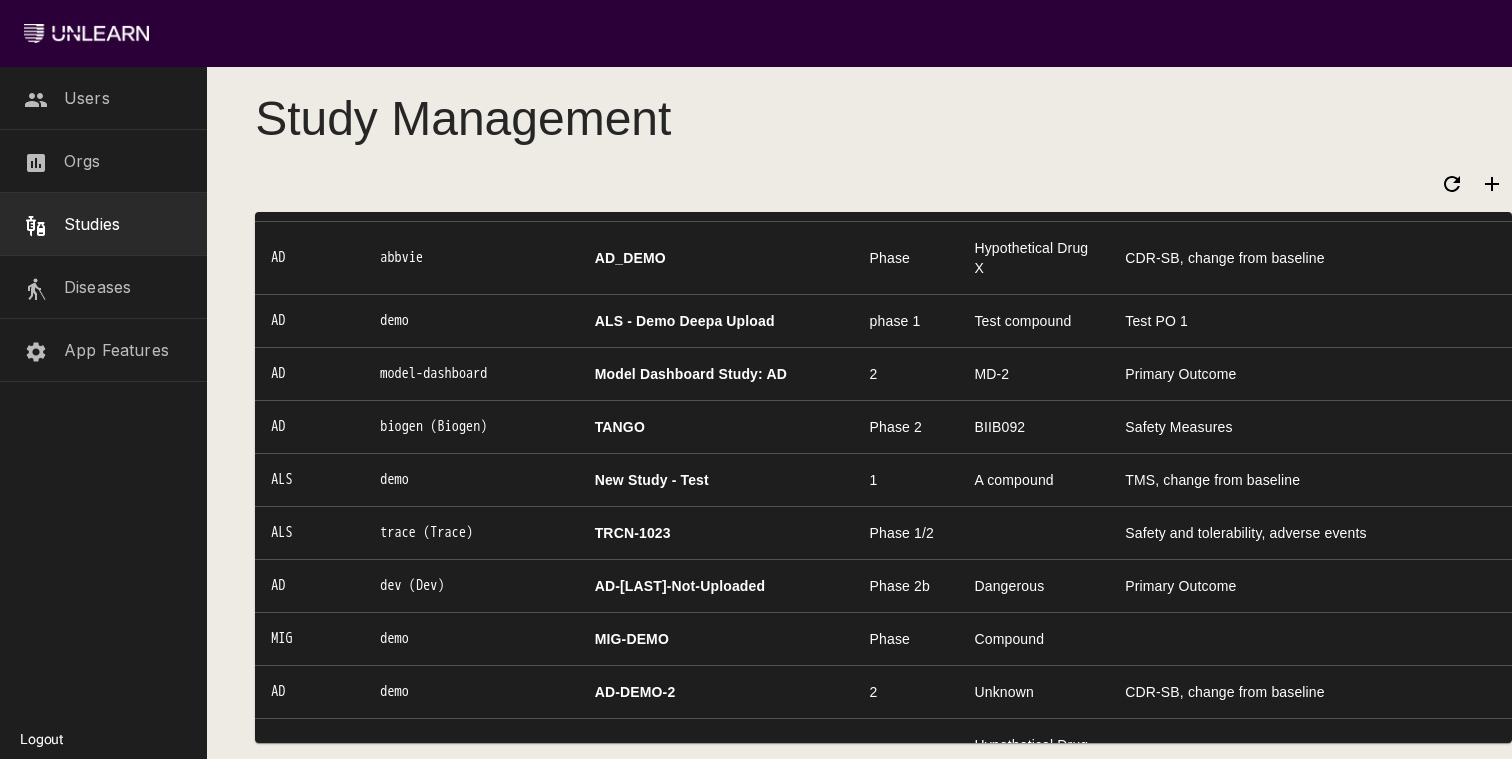 click 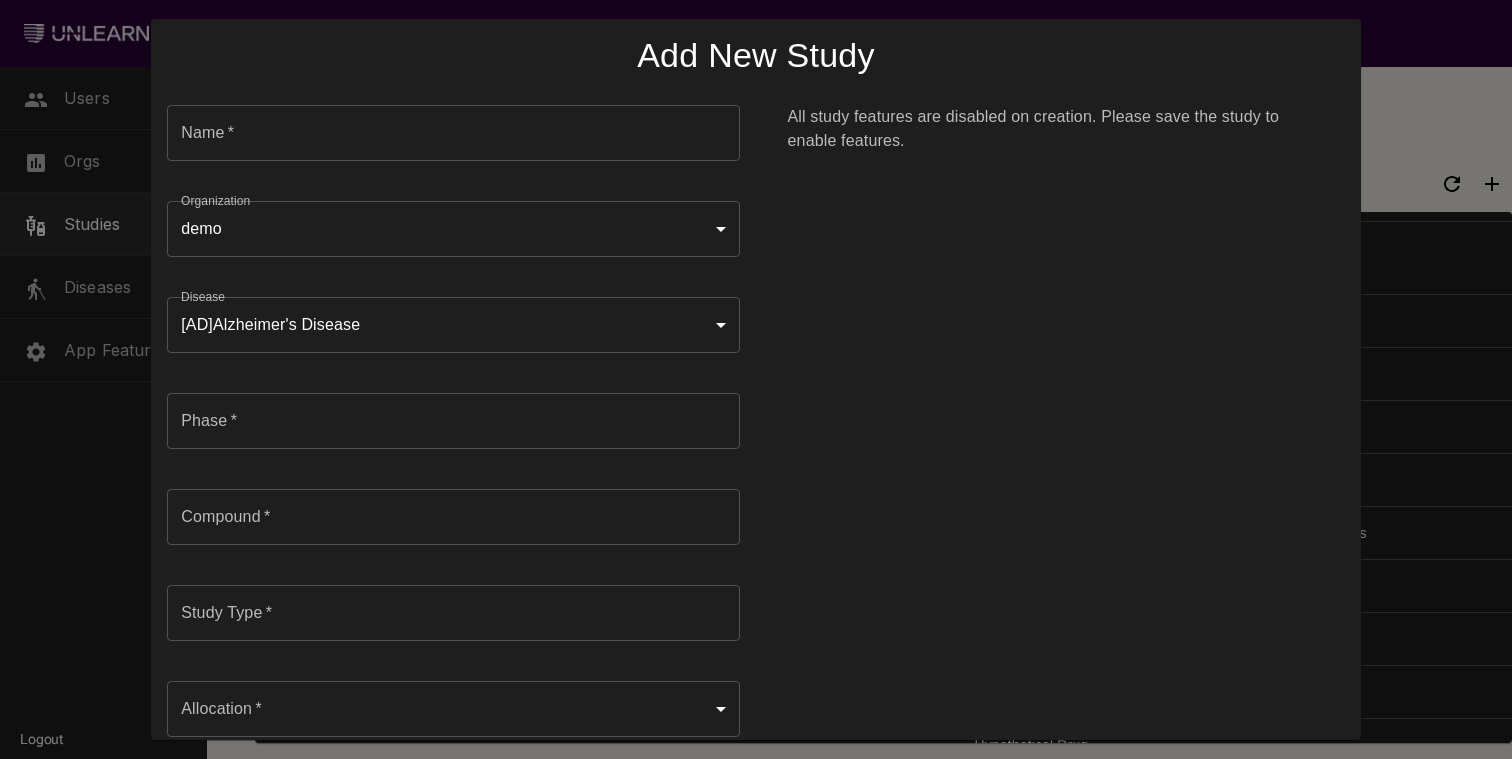 click on "Name   *" at bounding box center [453, 133] 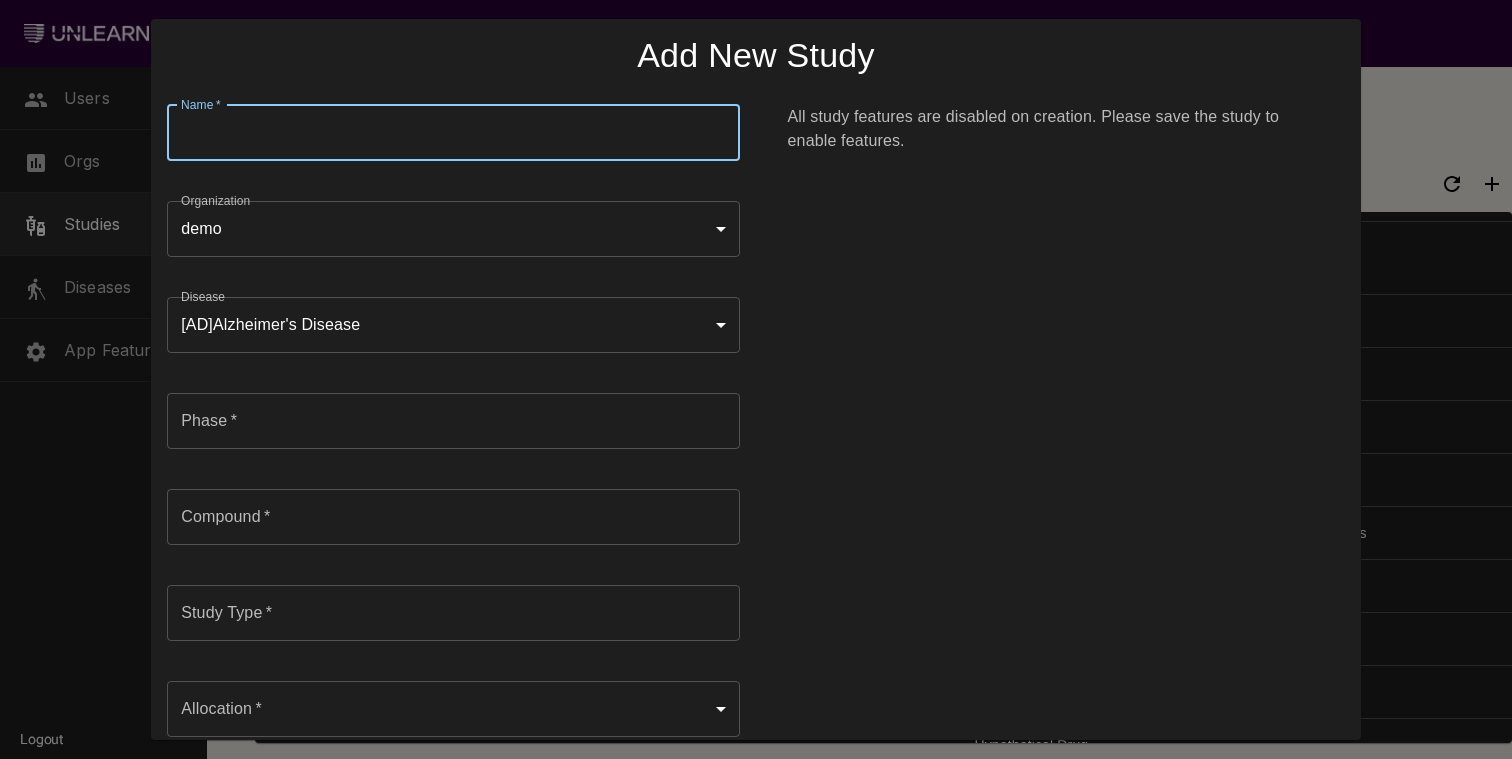 type on "*" 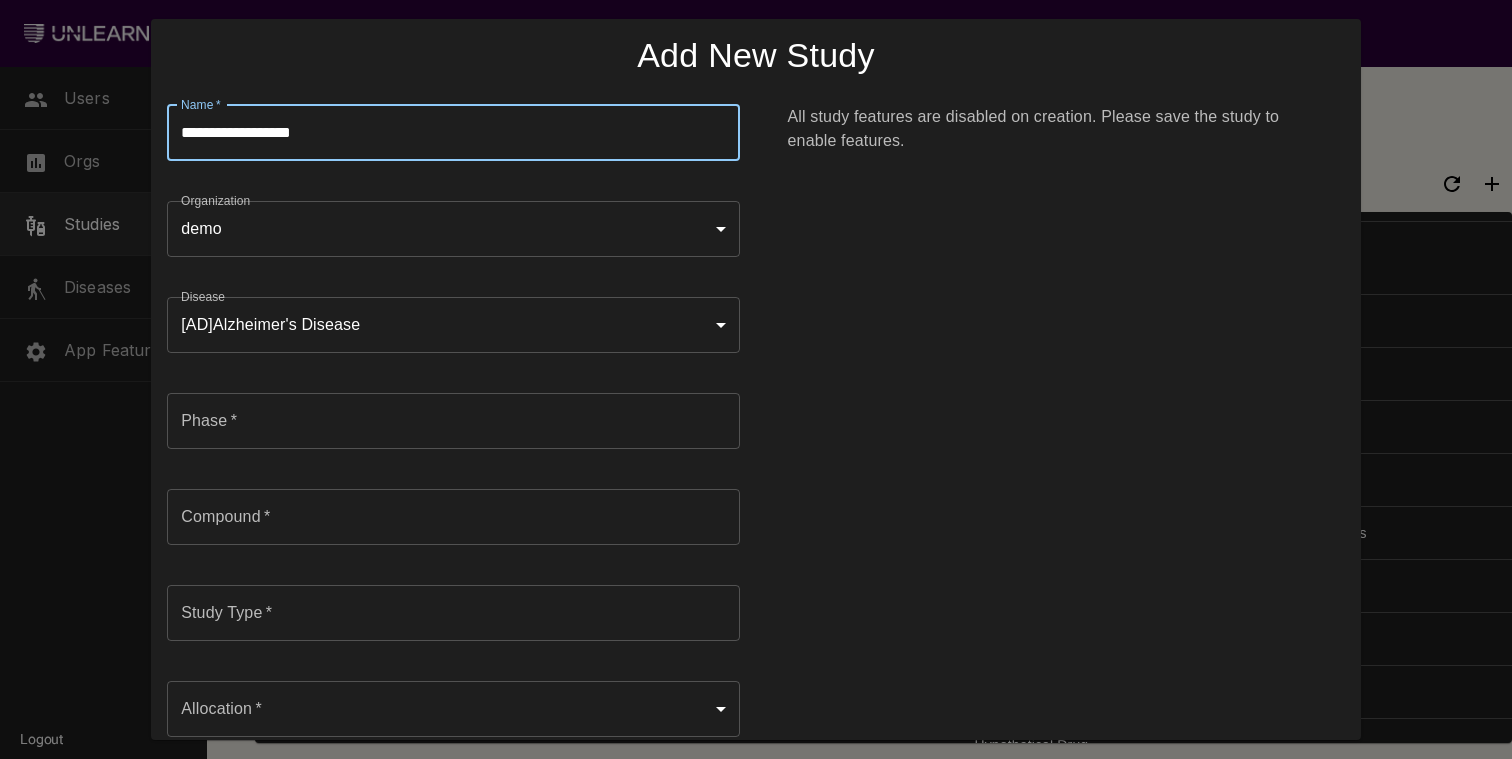 scroll, scrollTop: 25, scrollLeft: 0, axis: vertical 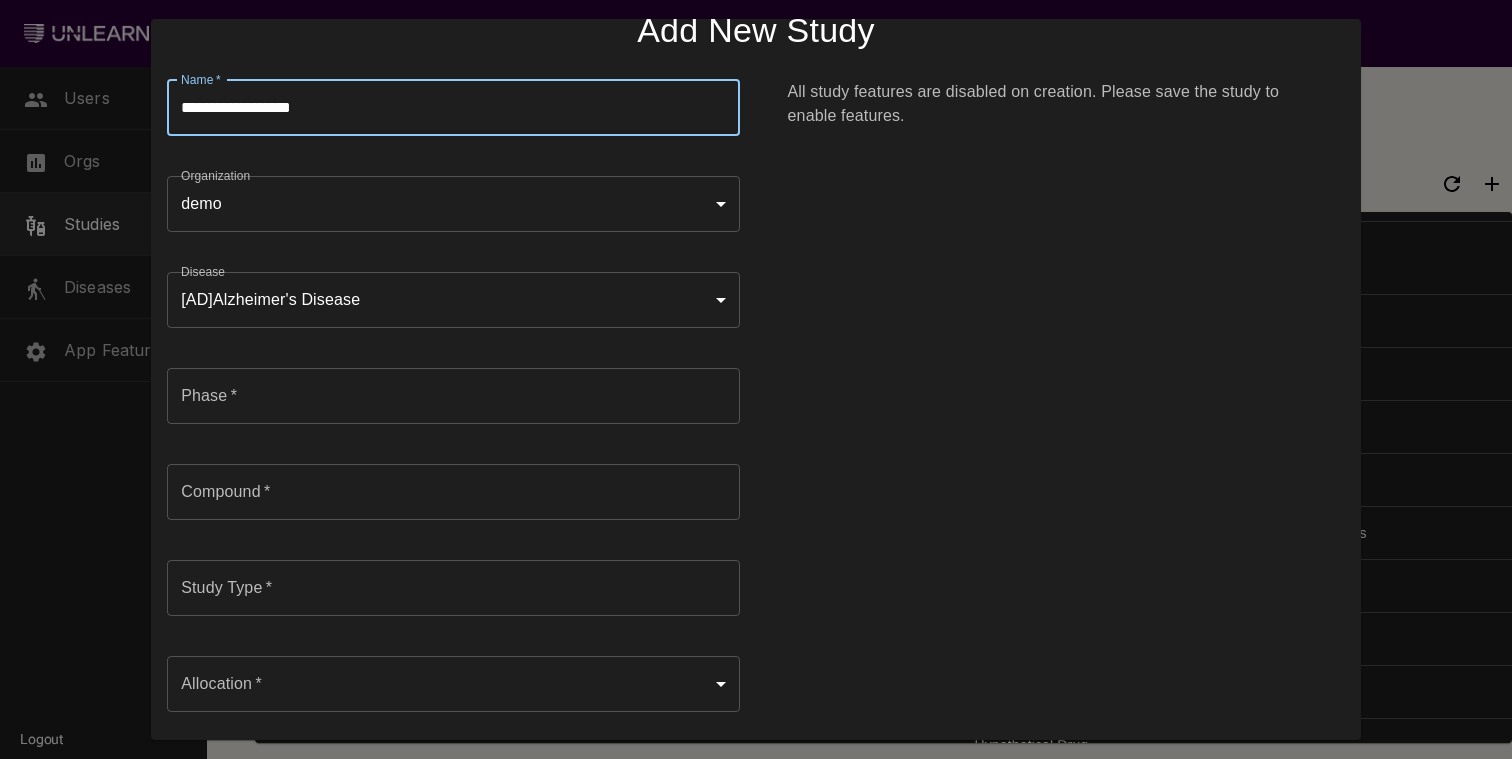 type on "**********" 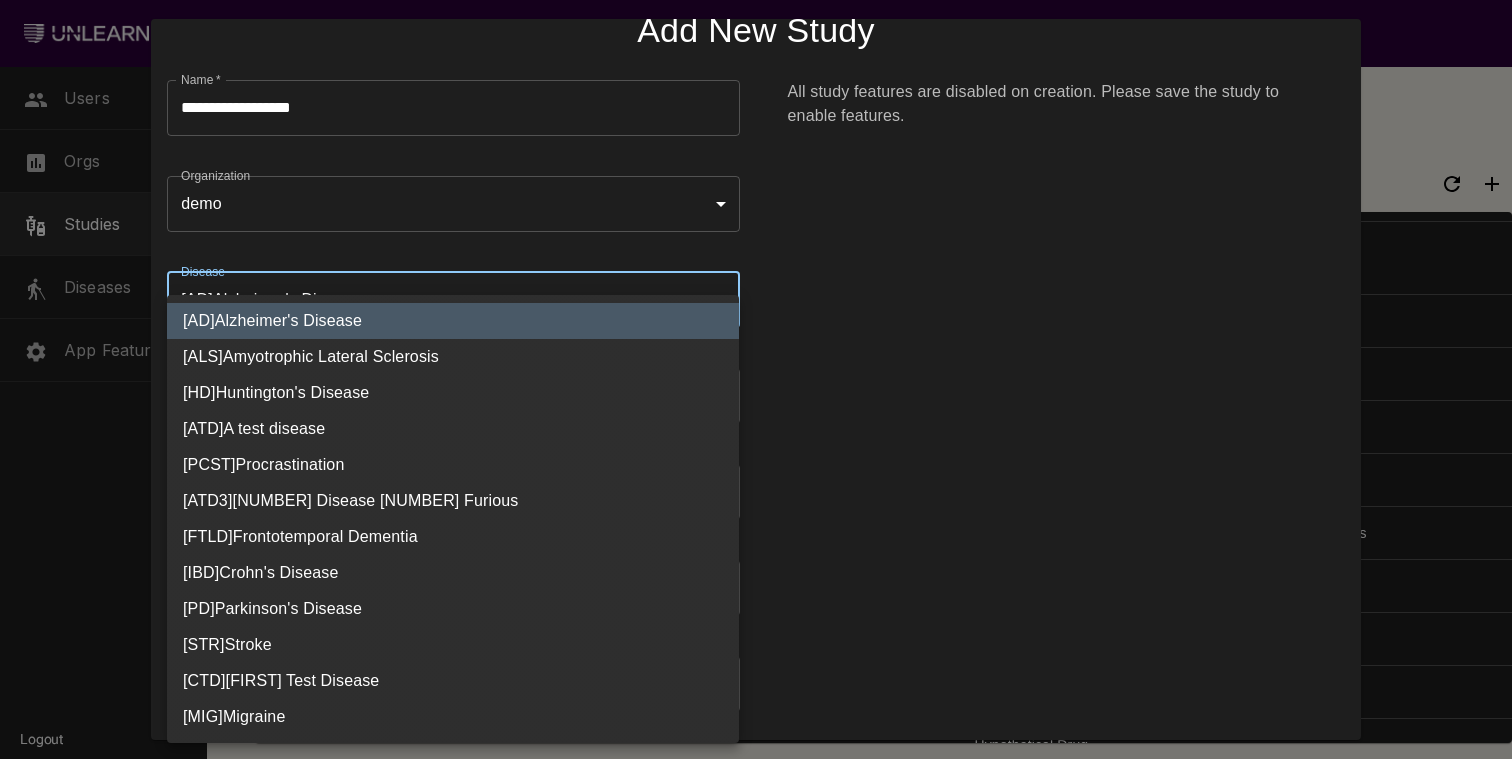 click on "Users Orgs Studies Diseases App Features Logout Study Management Disease Org Name Phase Compound Primary ALS [LAST] ( [LAST] ) ALS - [LAST] Deepa Upload Phase 2 Test Compound Test Primary Outcome ALS [LAST] ( [LAST] ) ATH-1105 Phase 1b/2a ATH-1105 NfL, safety and tolerability, adverse events AD [LAST] ( [LAST] ) big study 2 drgz CDR-SB, change from baseline ATD [LAST] ( [LAST] ) A test study 1 TestTest Testing AD [LAST] ( [LAST] ) COOL STUDY 2 Zenith That Primary Thing, CFB AD [LAST] ( [LAST] ) AD - [LAST]-DT-Disabled Phase 2a Very Dangerous CDR-SB, change from baseline HD [LAST] ( [LAST] ) Study A awihfoeiw 5 lwhefow, fwheifw, ewfcwoe PCST [LAST] ( [LAST] ) Test Study 2 1 AFG-12 Testing HD [LAST] ( [LAST] ) Study 2  Phase 3 Angelacanumab  CDR-SB  PD [LAST] [LAST] Phase Hypothetical Drug X MDSUPDRS subscore, change from baseline ALS [LAST] [LAST] Study: Amyotrophic Lateral Sclerosis 2 TP-2 Primary Outcome ALS [LAST] 2 MD-2 AD" at bounding box center [756, 383] 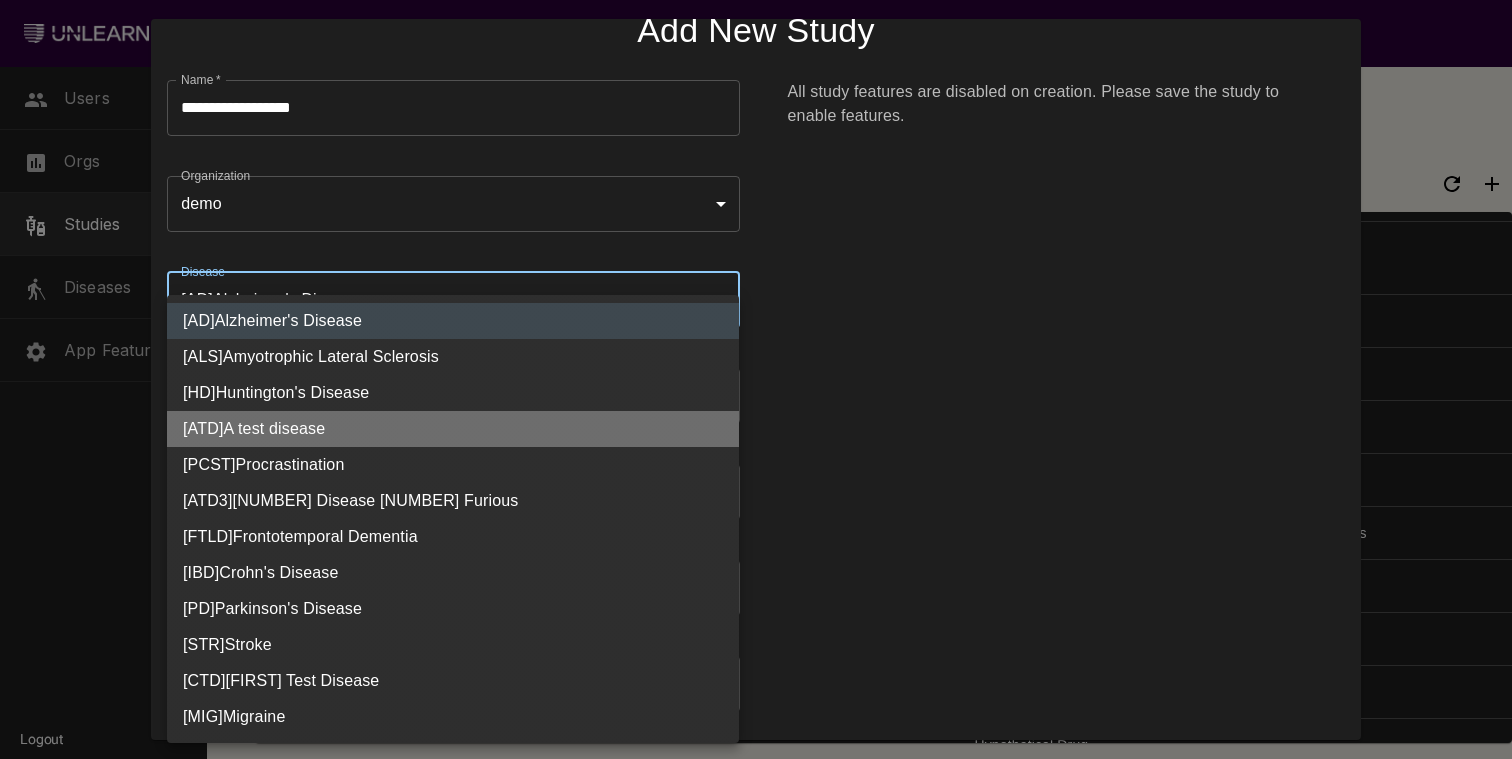click on "[ ATD ]  A test disease" at bounding box center [453, 429] 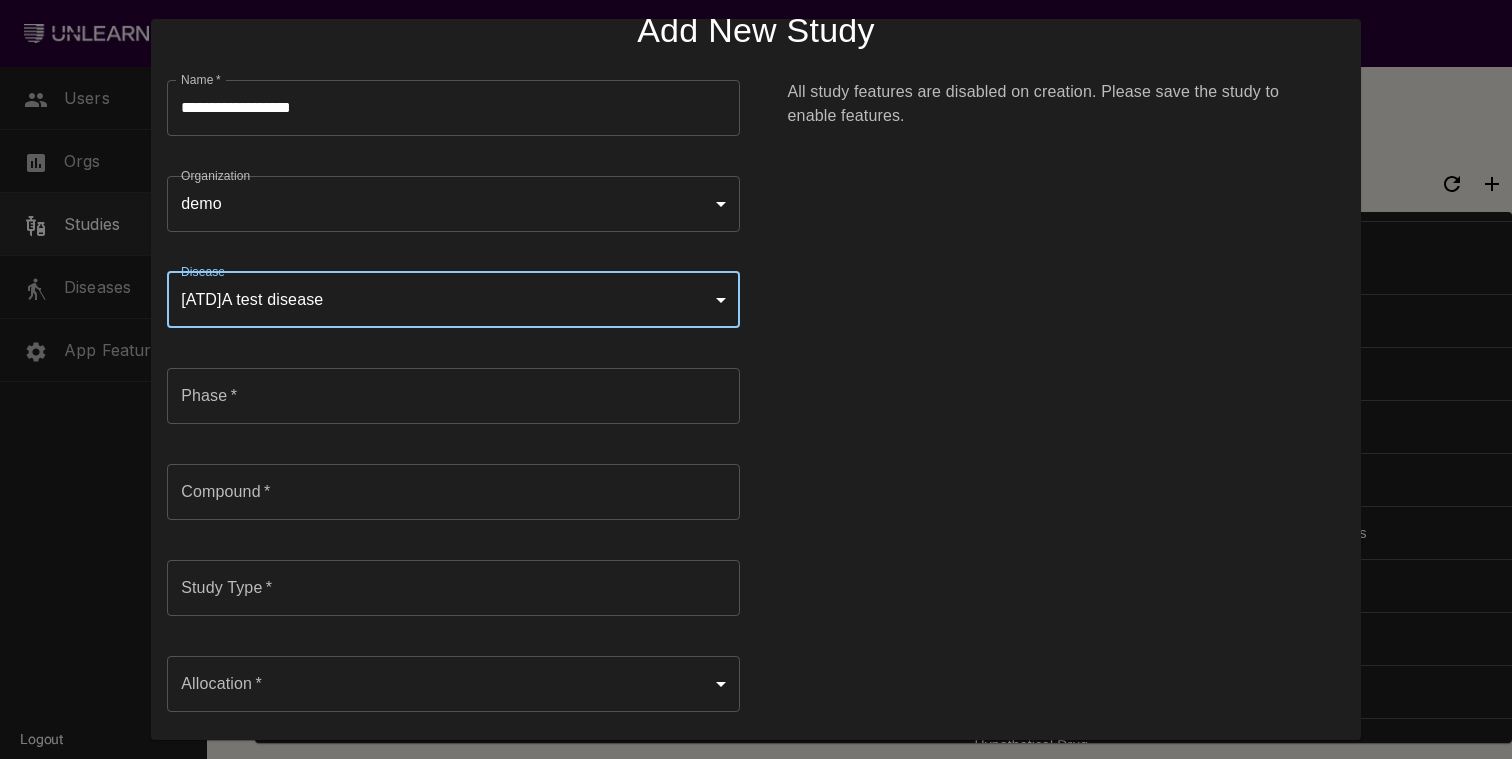 click on "Users Orgs Studies Diseases App Features Logout Study Management Disease Org Name Phase Compound Primary ALS [LAST] ( [LAST] ) ALS - [LAST] Deepa Upload Phase 2 Test Compound Test Primary Outcome ALS [LAST] ( [LAST] ) ATH-1105 Phase 1b/2a ATH-1105 NfL, safety and tolerability, adverse events AD [LAST] ( [LAST] ) big study 2 drgz CDR-SB, change from baseline ATD [LAST] ( [LAST] ) A test study 1 TestTest Testing AD [LAST] ( [LAST] ) COOL STUDY 2 Zenith That Primary Thing, CFB AD [LAST] ( [LAST] ) AD - [LAST]-DT-Disabled Phase 2a Very Dangerous CDR-SB, change from baseline HD [LAST] ( [LAST] ) Study A awihfoeiw 5 lwhefow, fwheifw, ewfcwoe PCST [LAST] ( [LAST] ) Test Study 2 1 AFG-12 Testing HD [LAST] ( [LAST] ) Study 2  Phase 3 Angelacanumab  CDR-SB  PD [LAST] [LAST] Phase Hypothetical Drug X MDSUPDRS subscore, change from baseline ALS [LAST] [LAST] Study: Amyotrophic Lateral Sclerosis 2 TP-2 Primary Outcome ALS [LAST] 2 MD-2 AD" at bounding box center (756, 383) 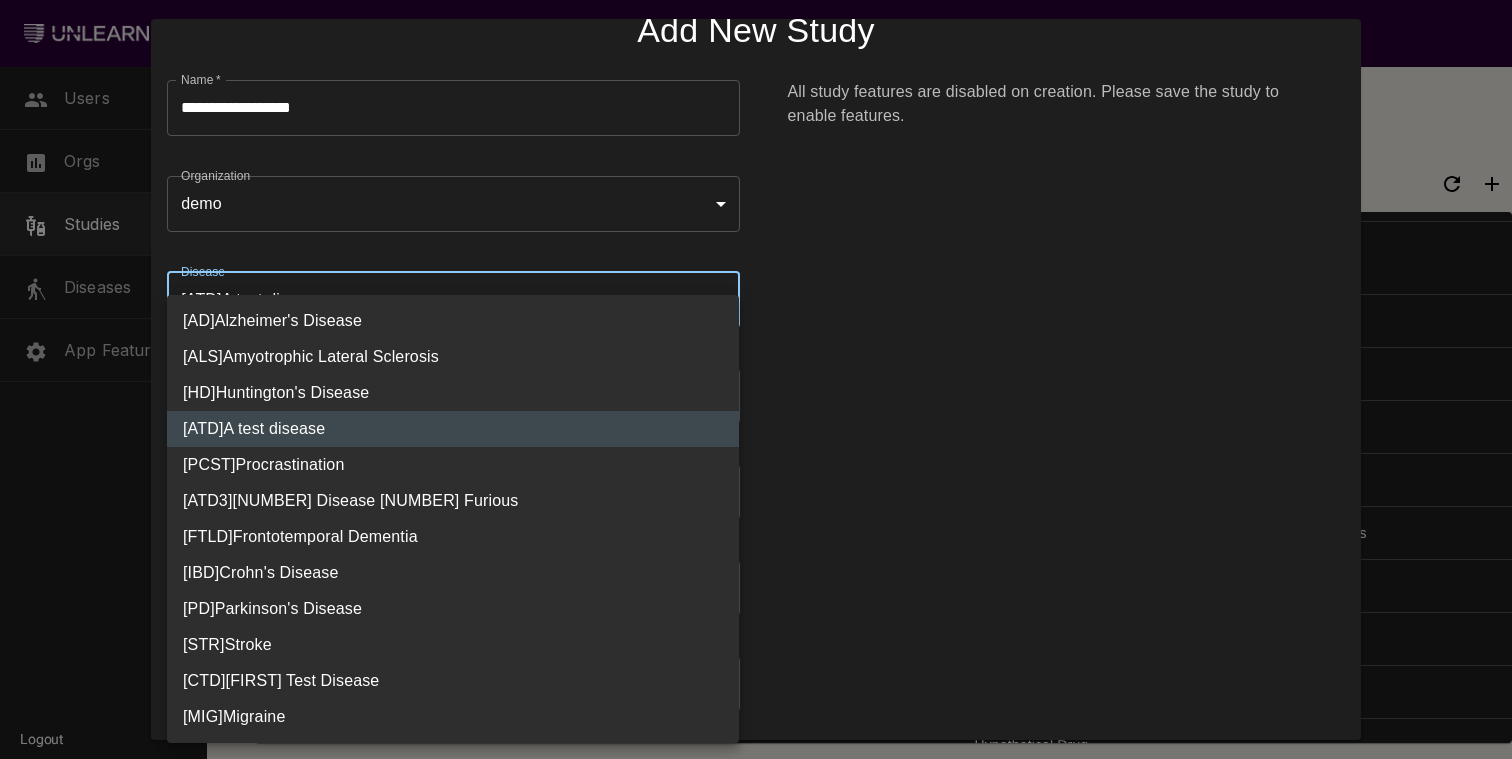 click on "[ PCST ]  Procrastination" at bounding box center [453, 465] 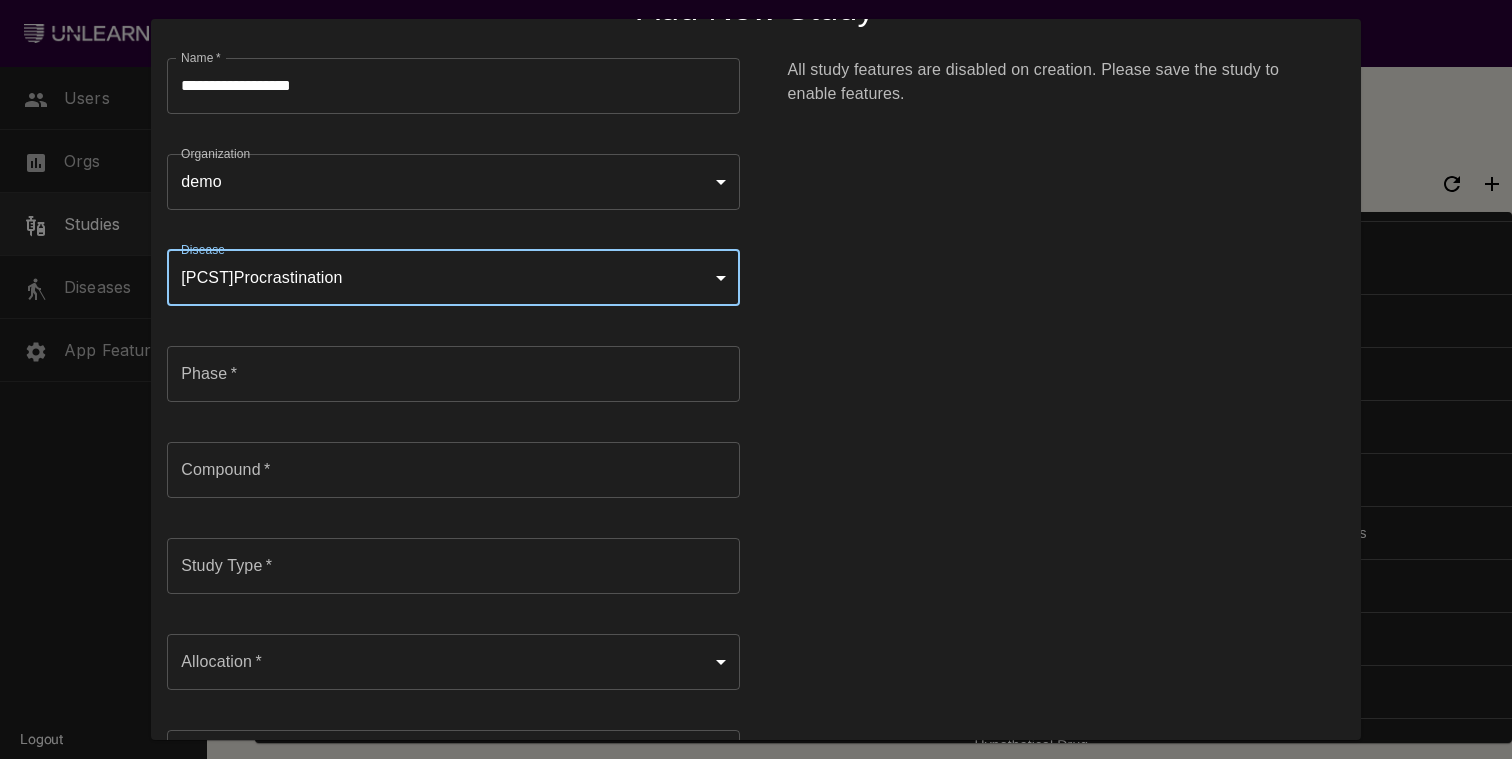 scroll, scrollTop: 56, scrollLeft: 0, axis: vertical 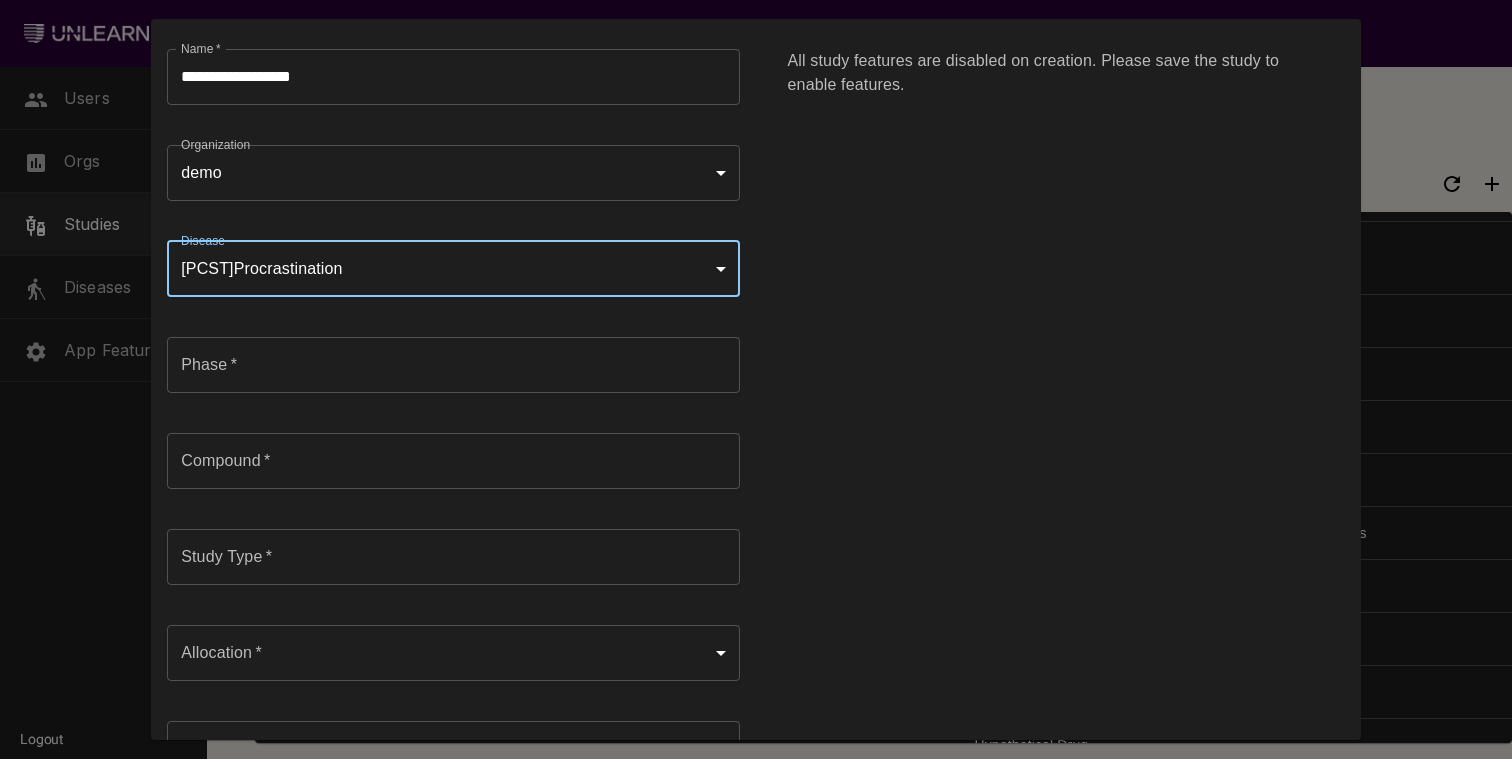 click on "Name   * [LAST] [LAST] Name   * Organization demo   * ​ Disease [ PCST ]  Procrastination ** ​ Phase   * Phase   * Compound   * Compound   * Study Type   * Study Type   * Allocation   * ​ Allocation   * Primary Outcome   * Primary Outcome   * Secondary Outcome Secondary Outcome Number of Participants   * * Number of Participants   * Treatment Duration   * Treatment Duration   *" at bounding box center [453, 553] 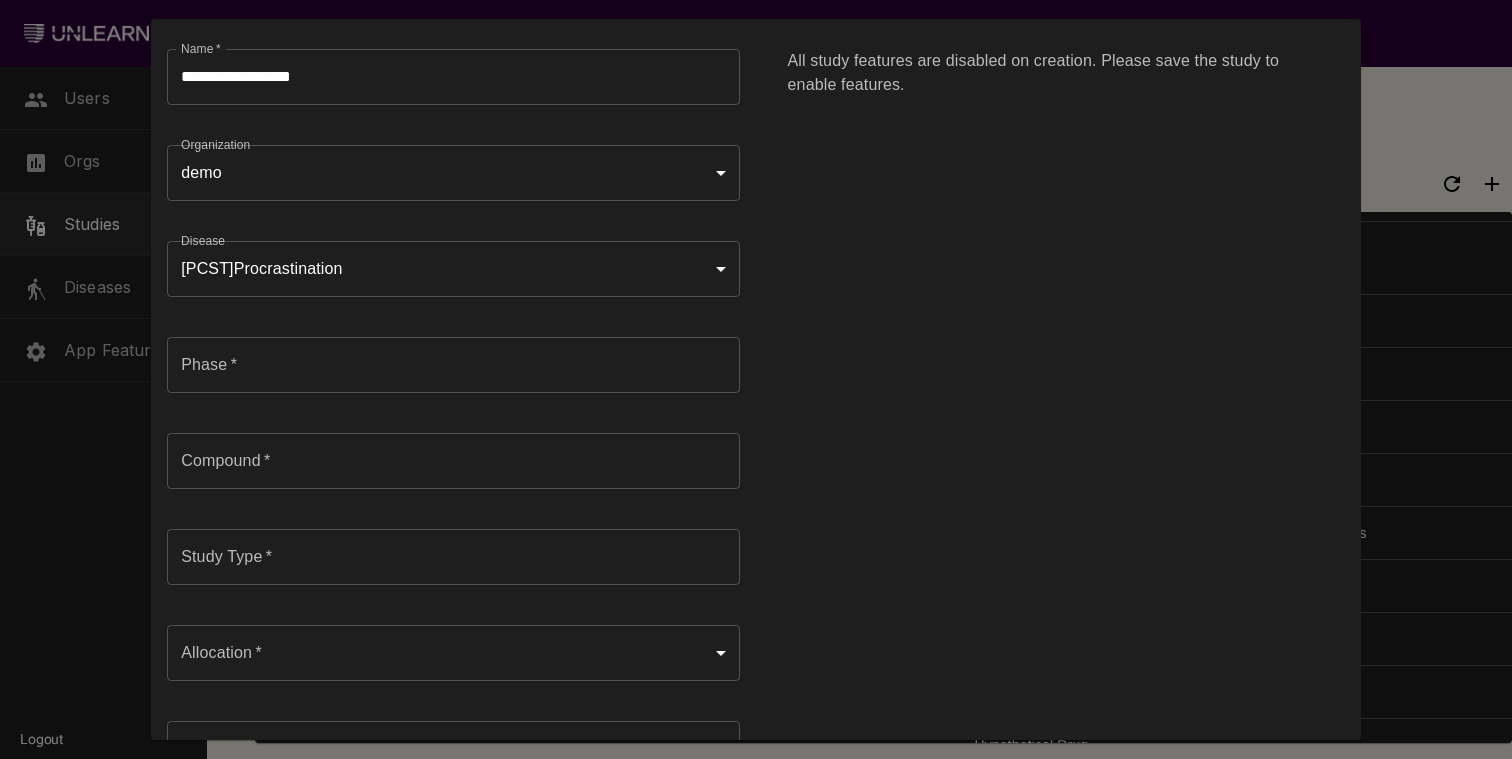 click on "Phase   *" at bounding box center [453, 365] 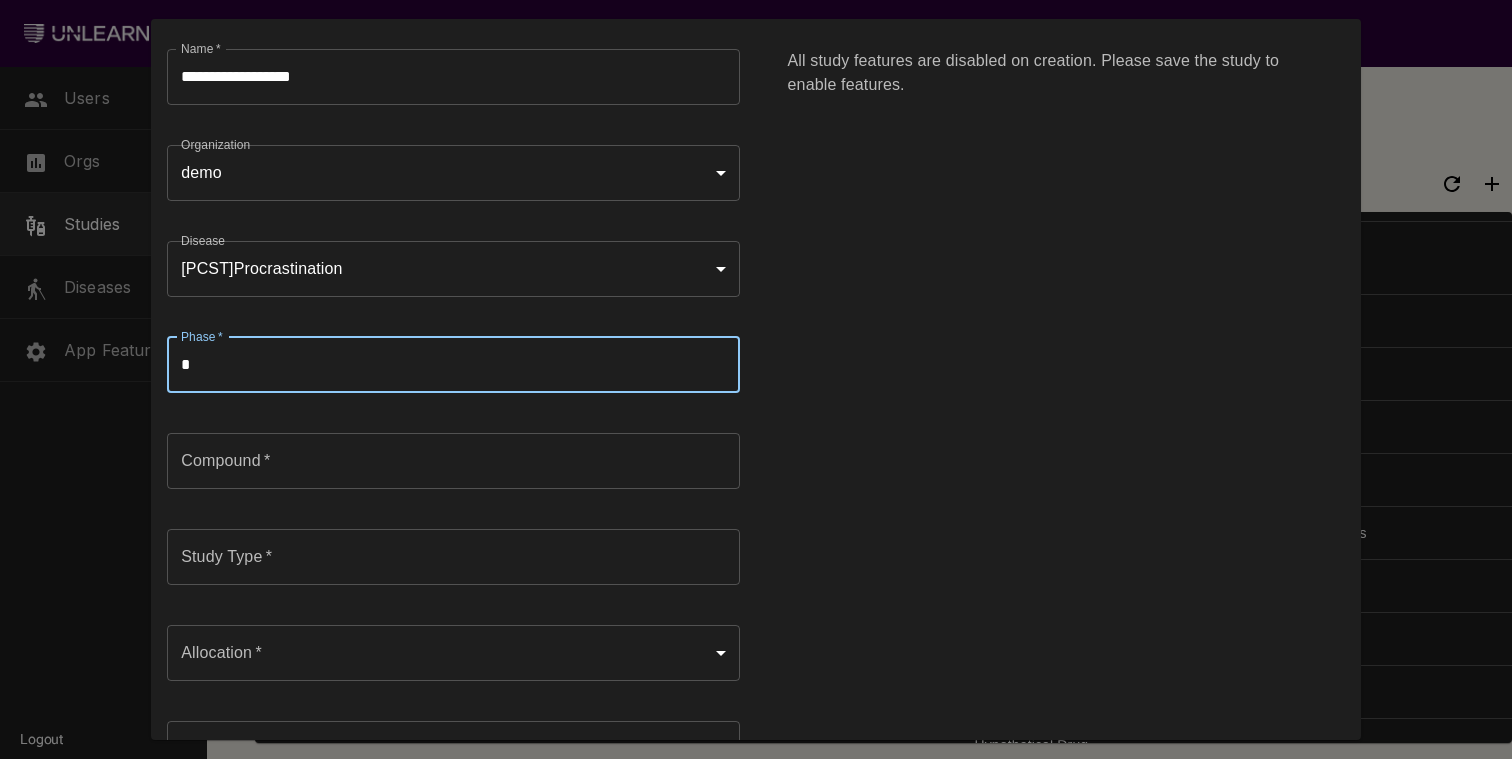 type on "*" 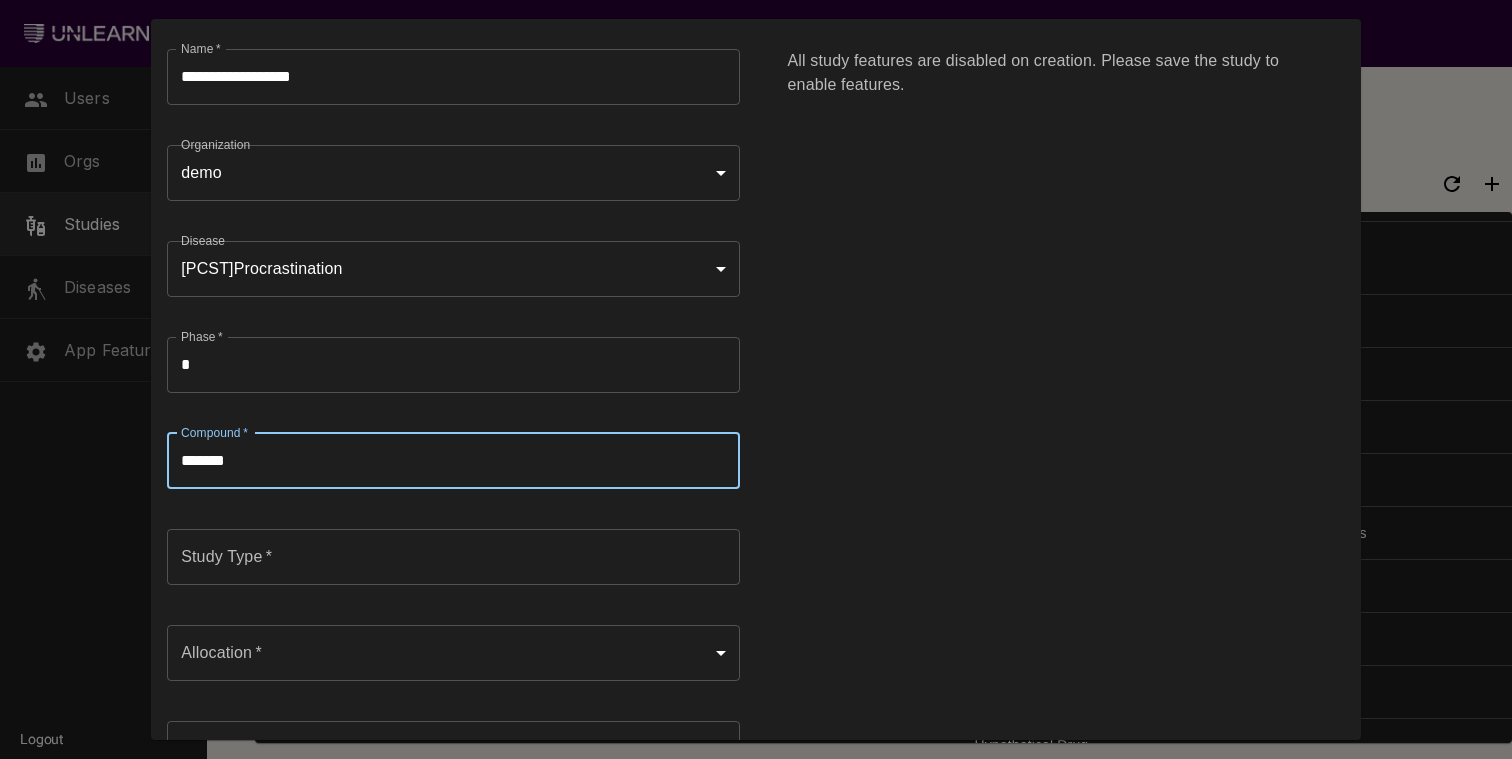 type on "********" 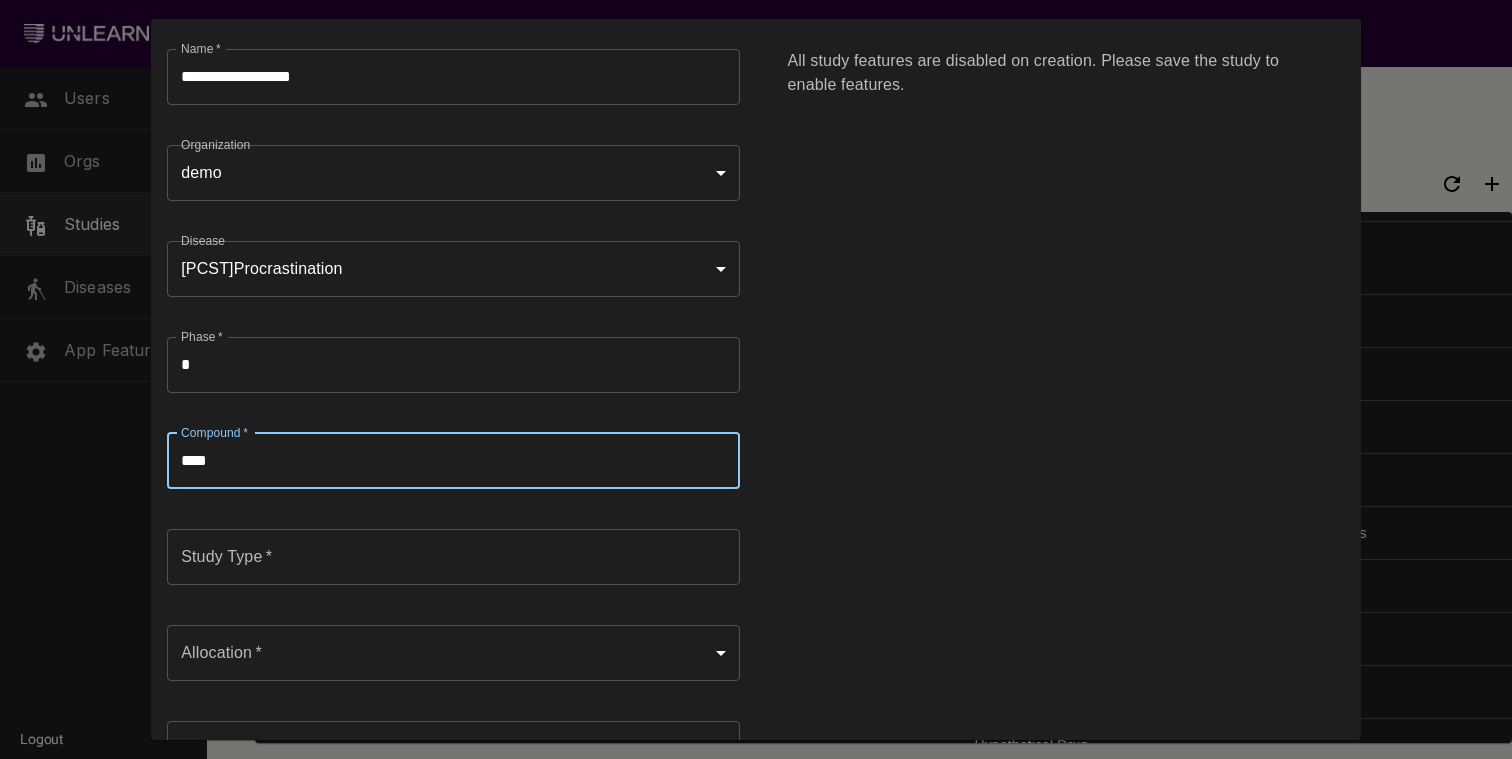 type on "****" 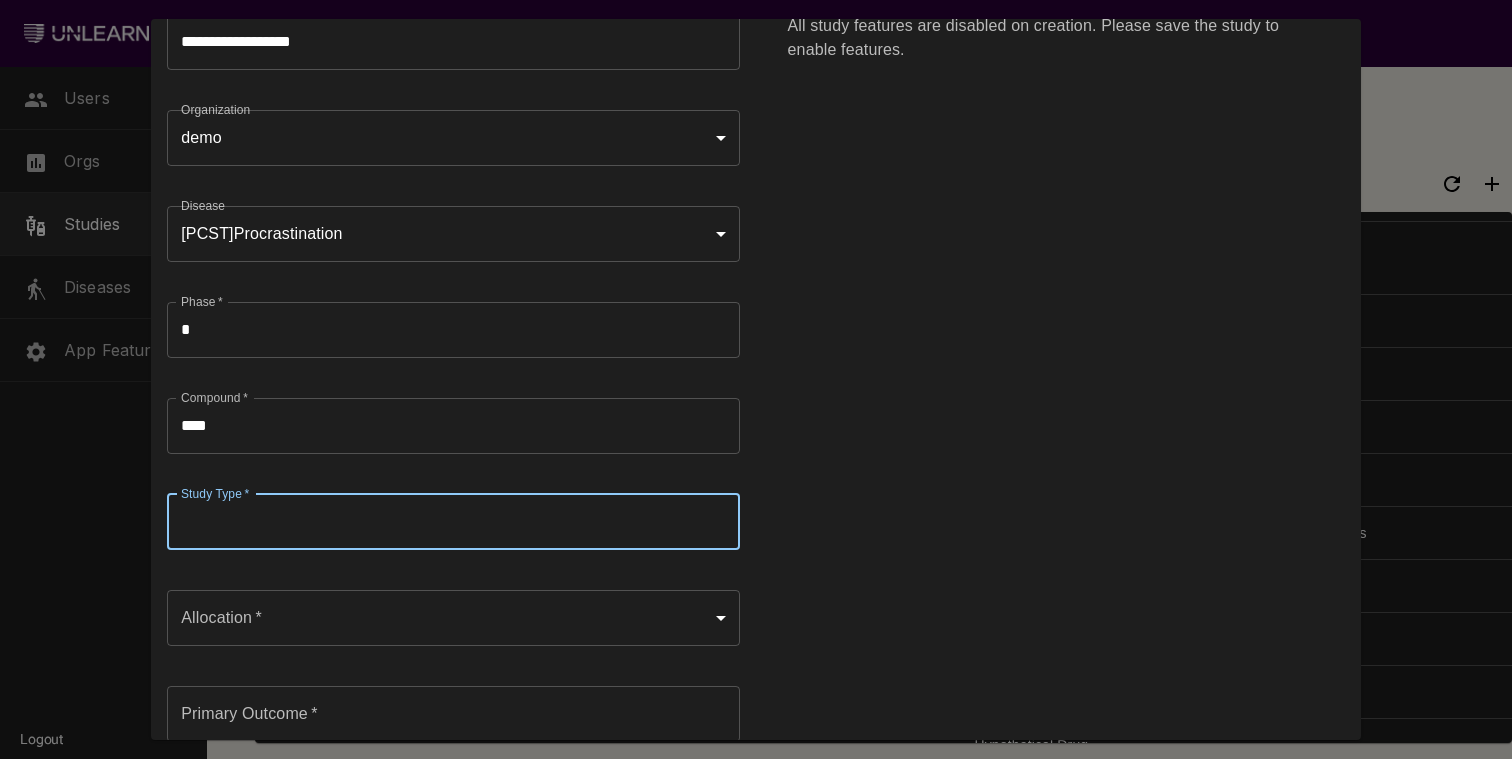 scroll, scrollTop: 103, scrollLeft: 0, axis: vertical 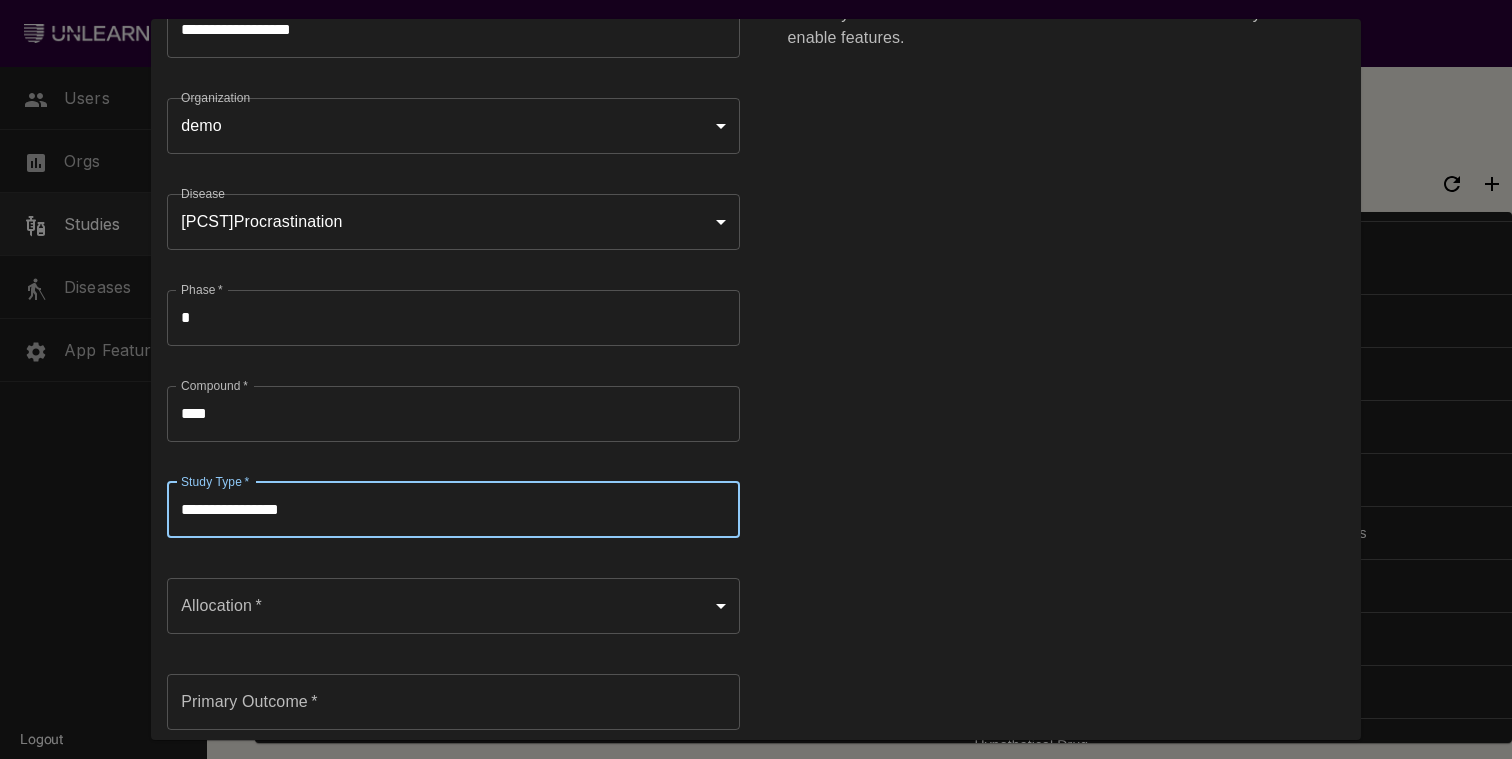 type on "**********" 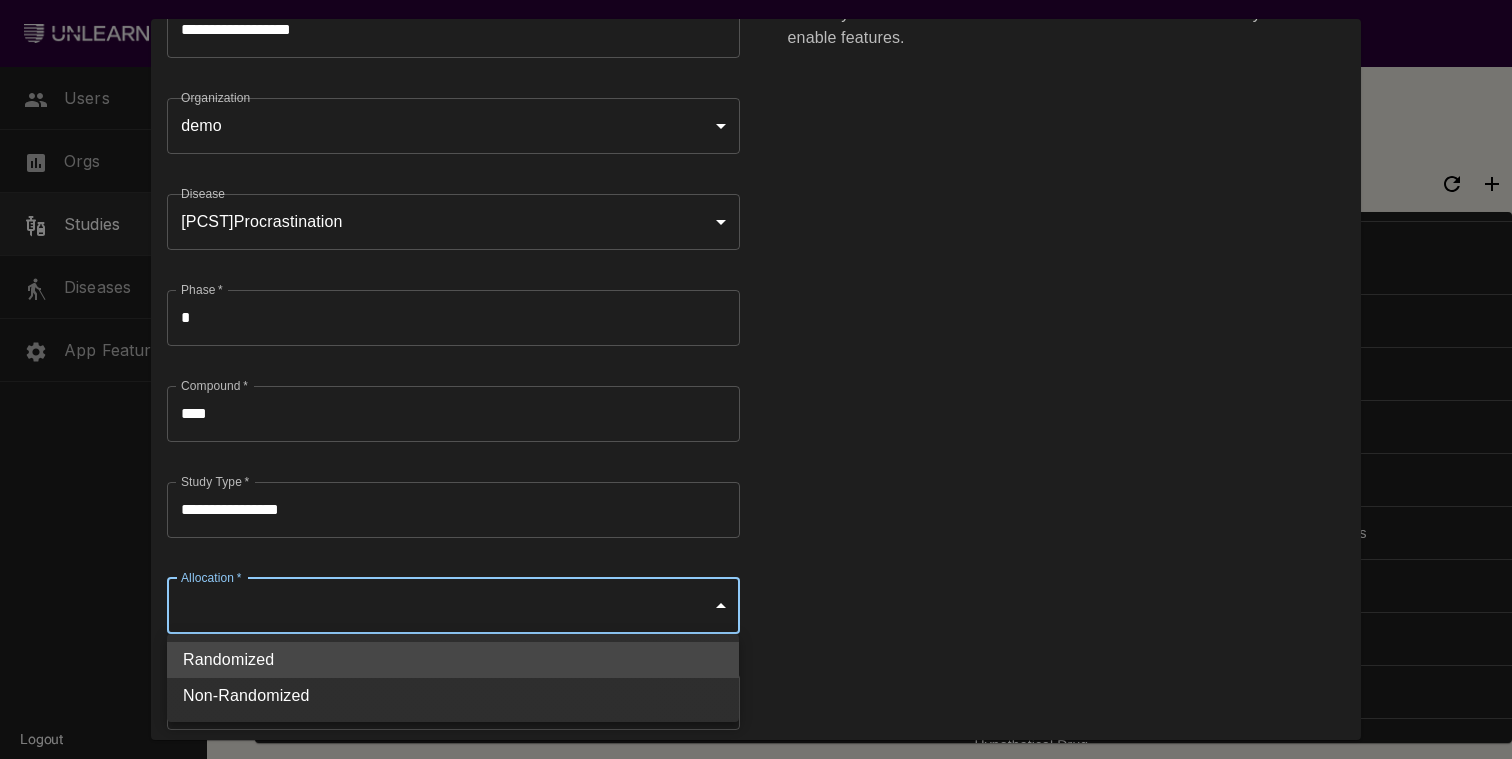click on "Users Orgs Studies Diseases App Features Logout Study Management Disease Org Name Phase Compound Primary ALS [LAST] ( [LAST] ) ALS - [LAST] Deepa Upload Phase 2 Test Compound Test Primary Outcome ALS [LAST] ( [LAST] ) ATH-1105 Phase 1b/2a ATH-1105 NfL, safety and tolerability, adverse events AD [LAST] ( [LAST] ) big study 2 drgz CDR-SB, change from baseline ATD [LAST] ( [LAST] ) A test study 1 TestTest Testing AD [LAST] ( [LAST] ) COOL STUDY 2 Zenith That Primary Thing, CFB AD [LAST] ( [LAST] ) AD - [LAST]-DT-Disabled Phase 2a Very Dangerous CDR-SB, change from baseline HD [LAST] ( [LAST] ) Study A awihfoeiw 5 lwhefow, fwheifw, ewfcwoe PCST [LAST] ( [LAST] ) Test Study 2 1 AFG-12 Testing HD [LAST] ( [LAST] ) Study 2  Phase 3 Angelacanumab  CDR-SB  PD [LAST] [LAST] Phase Hypothetical Drug X MDSUPDRS subscore, change from baseline ALS [LAST] [LAST] Study: Amyotrophic Lateral Sclerosis 2 TP-2 Primary Outcome ALS [LAST] 2 MD-2 AD" at bounding box center (756, 383) 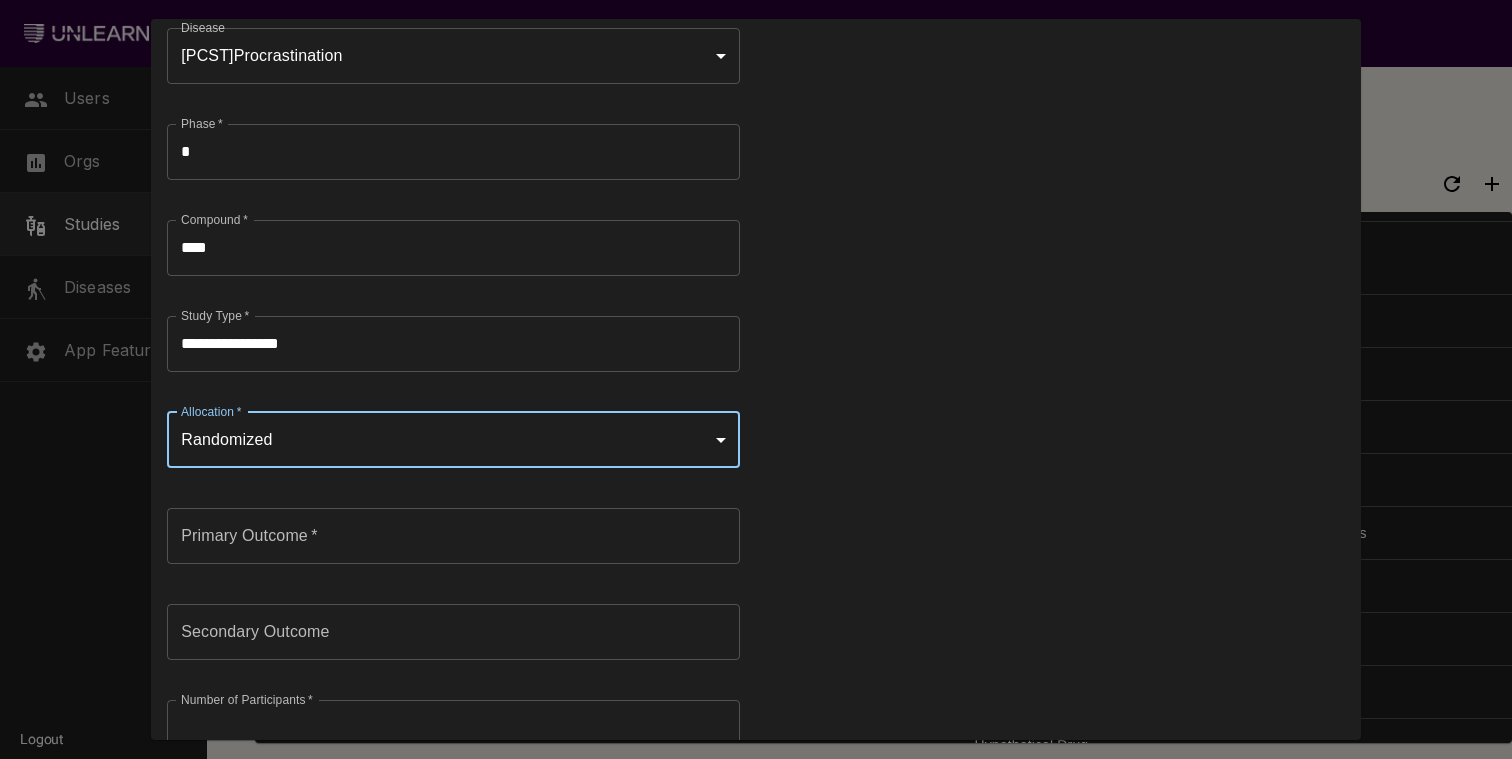 scroll, scrollTop: 307, scrollLeft: 0, axis: vertical 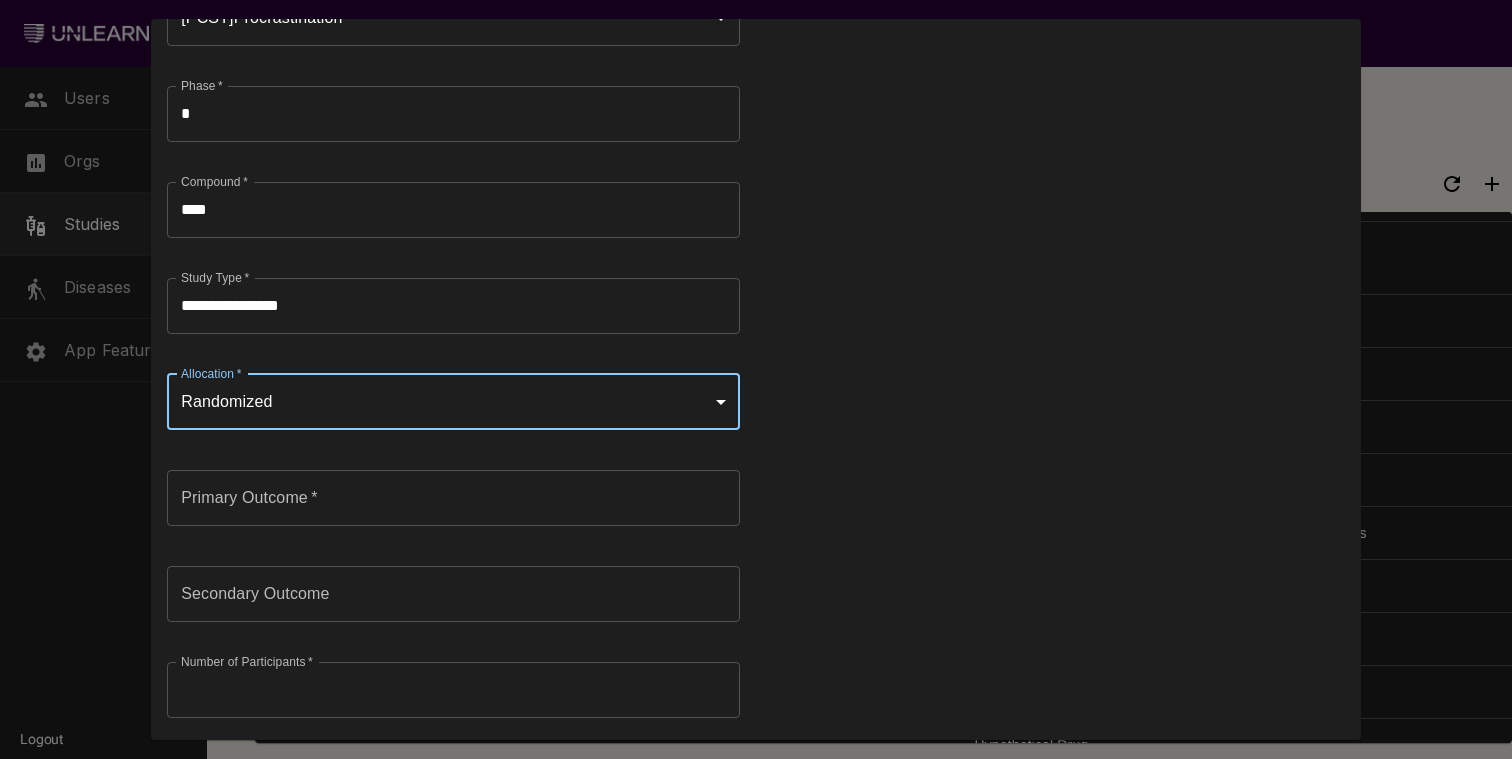 click on "Primary Outcome   *" at bounding box center [453, 498] 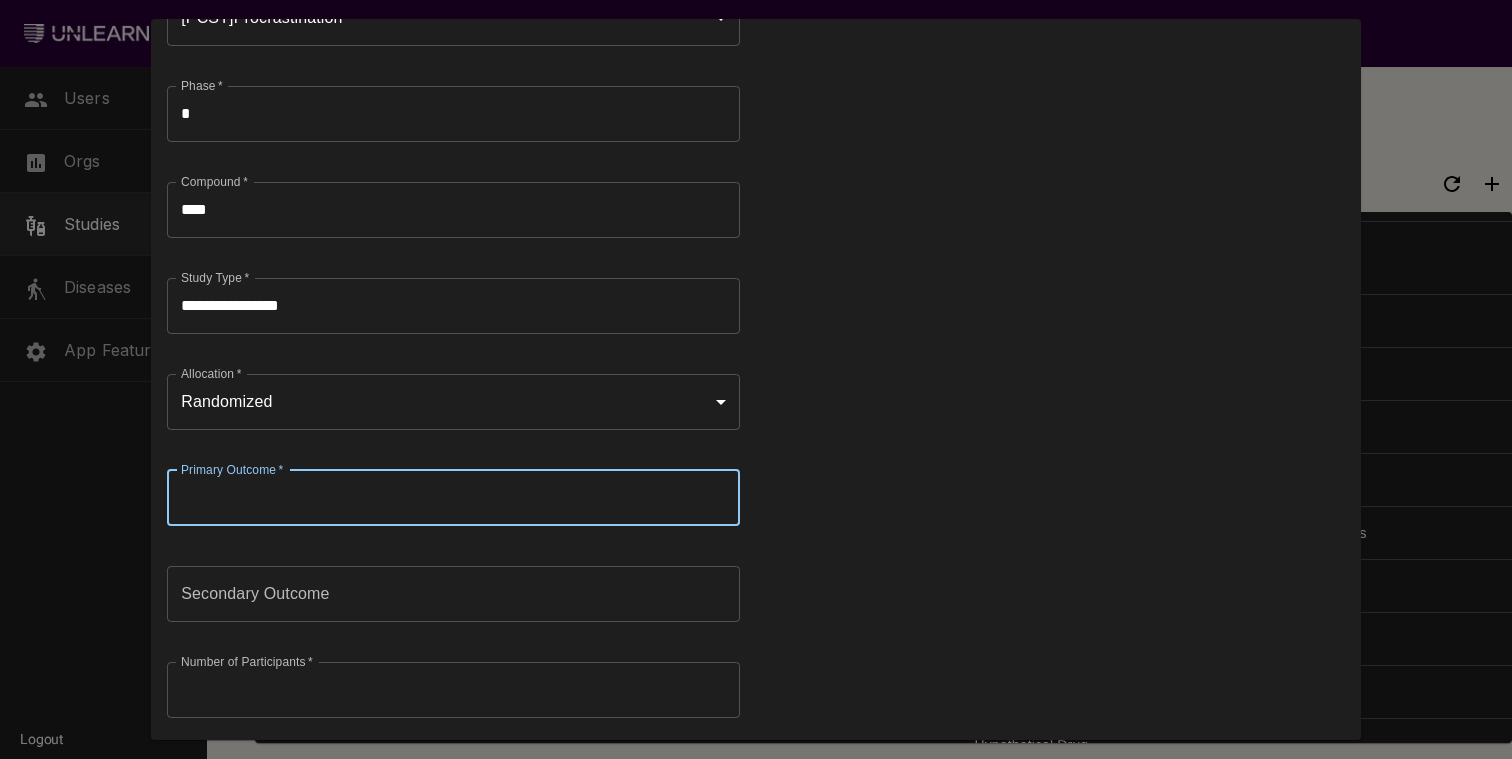 click on "Users Orgs Studies Diseases App Features Logout Study Management Disease Org Name Phase Compound Primary ALS [LAST] ( [LAST] ) ALS - [LAST] Deepa Upload Phase 2 Test Compound Test Primary Outcome ALS [LAST] ( [LAST] ) ATH-1105 Phase 1b/2a ATH-1105 NfL, safety and tolerability, adverse events AD [LAST] ( [LAST] ) big study 2 drgz CDR-SB, change from baseline ATD [LAST] ( [LAST] ) A test study 1 TestTest Testing AD [LAST] ( [LAST] ) COOL STUDY 2 Zenith That Primary Thing, CFB AD [LAST] ( [LAST] ) AD - [LAST]-DT-Disabled Phase 2a Very Dangerous CDR-SB, change from baseline HD [LAST] ( [LAST] ) Study A awihfoeiw 5 lwhefow, fwheifw, ewfcwoe PCST [LAST] ( [LAST] ) Test Study 2 1 AFG-12 Testing HD [LAST] ( [LAST] ) Study 2  Phase 3 Angelacanumab  CDR-SB  PD [LAST] [LAST] Phase Hypothetical Drug X MDSUPDRS subscore, change from baseline ALS [LAST] [LAST] Study: Amyotrophic Lateral Sclerosis 2 TP-2 Primary Outcome ALS [LAST] 2 MD-2 AD" at bounding box center [756, 383] 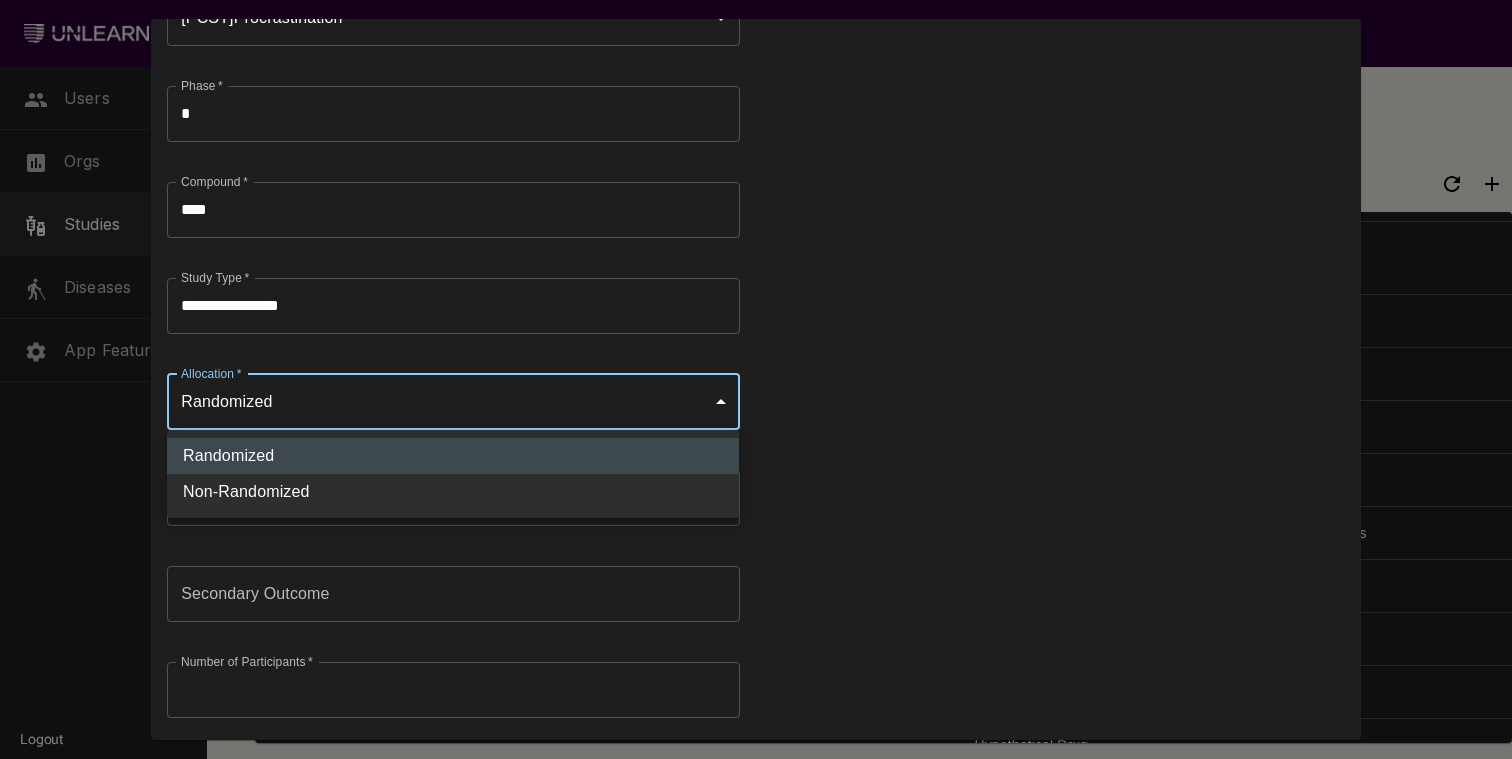 click on "Non-Randomized" at bounding box center (453, 492) 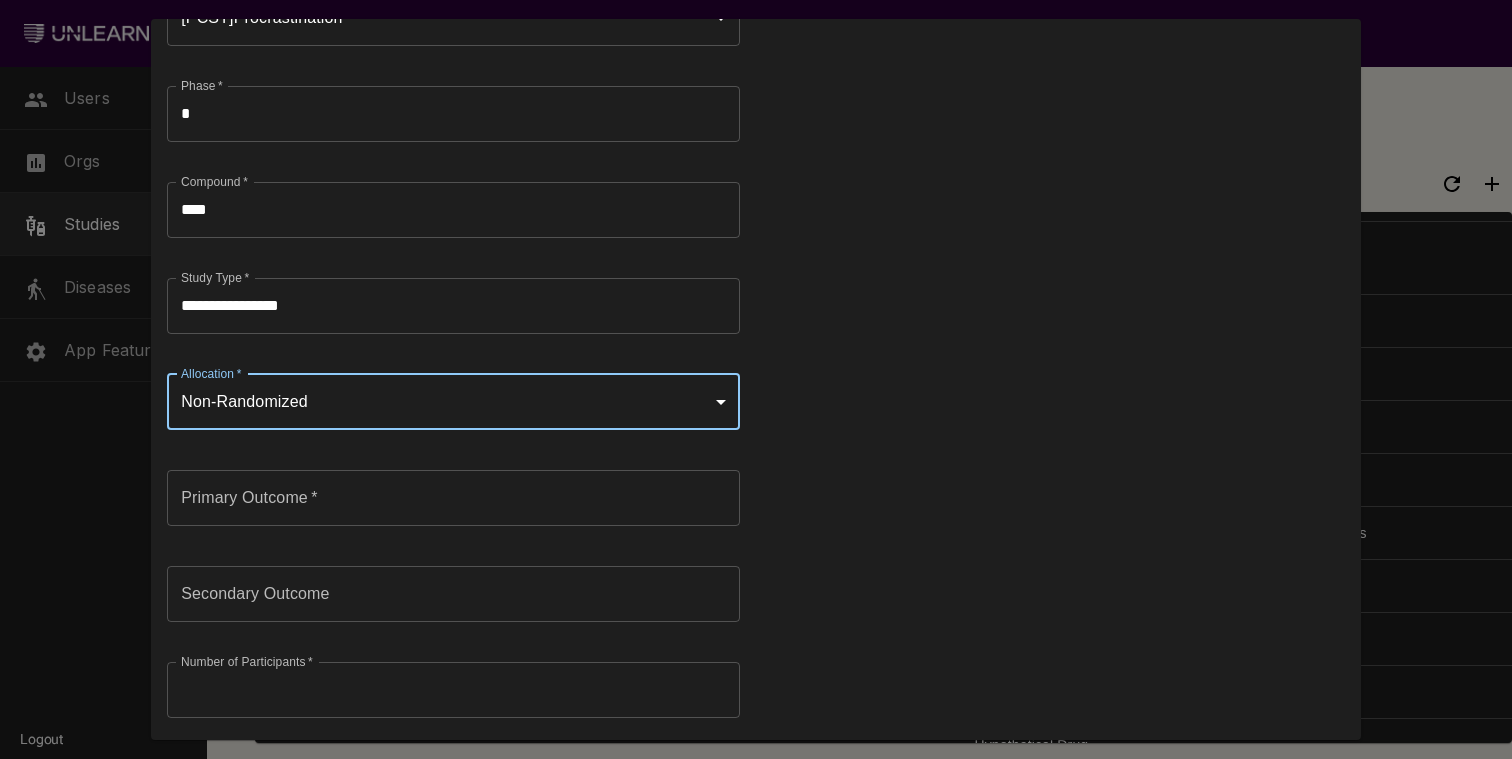 click on "Primary Outcome   *" at bounding box center (453, 498) 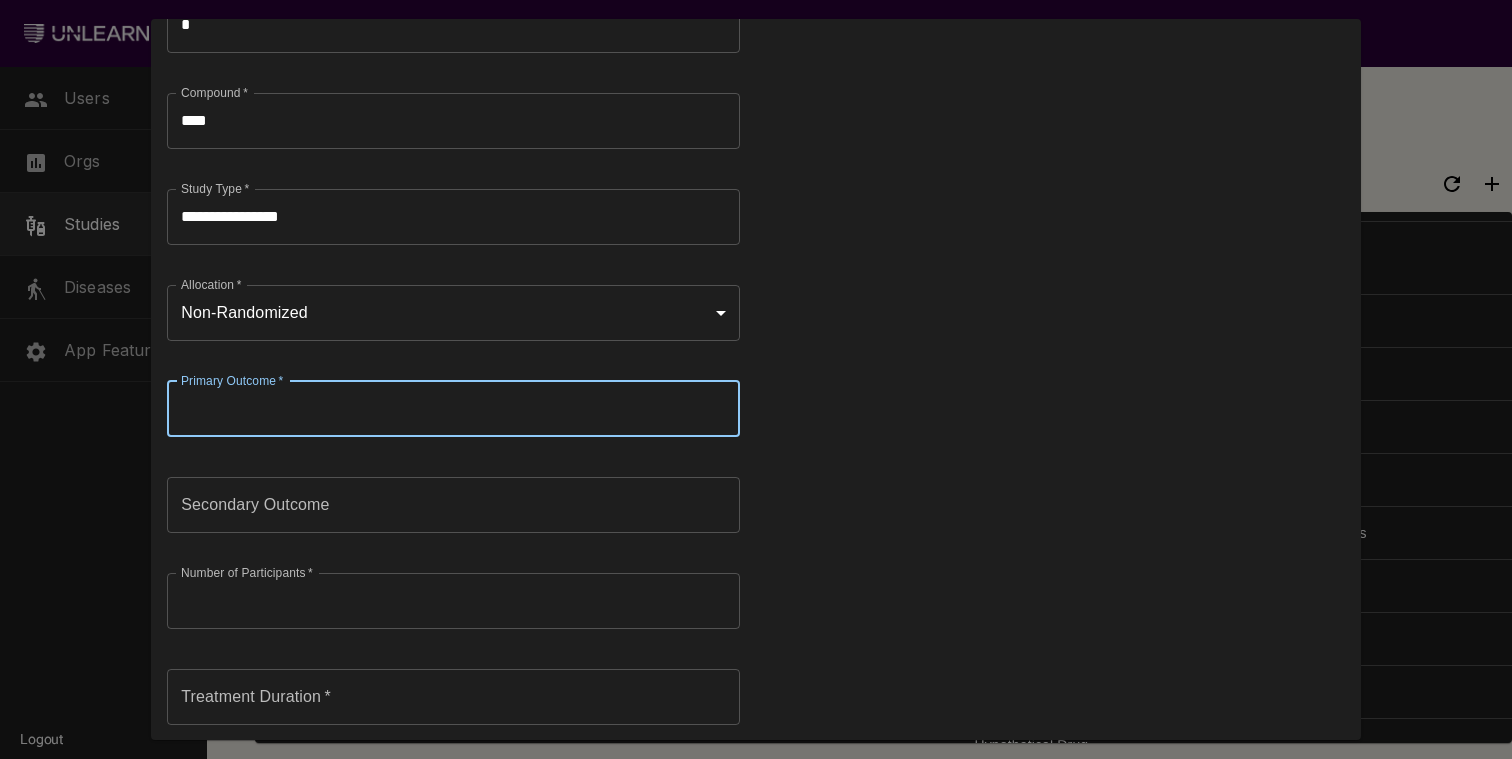 scroll, scrollTop: 419, scrollLeft: 0, axis: vertical 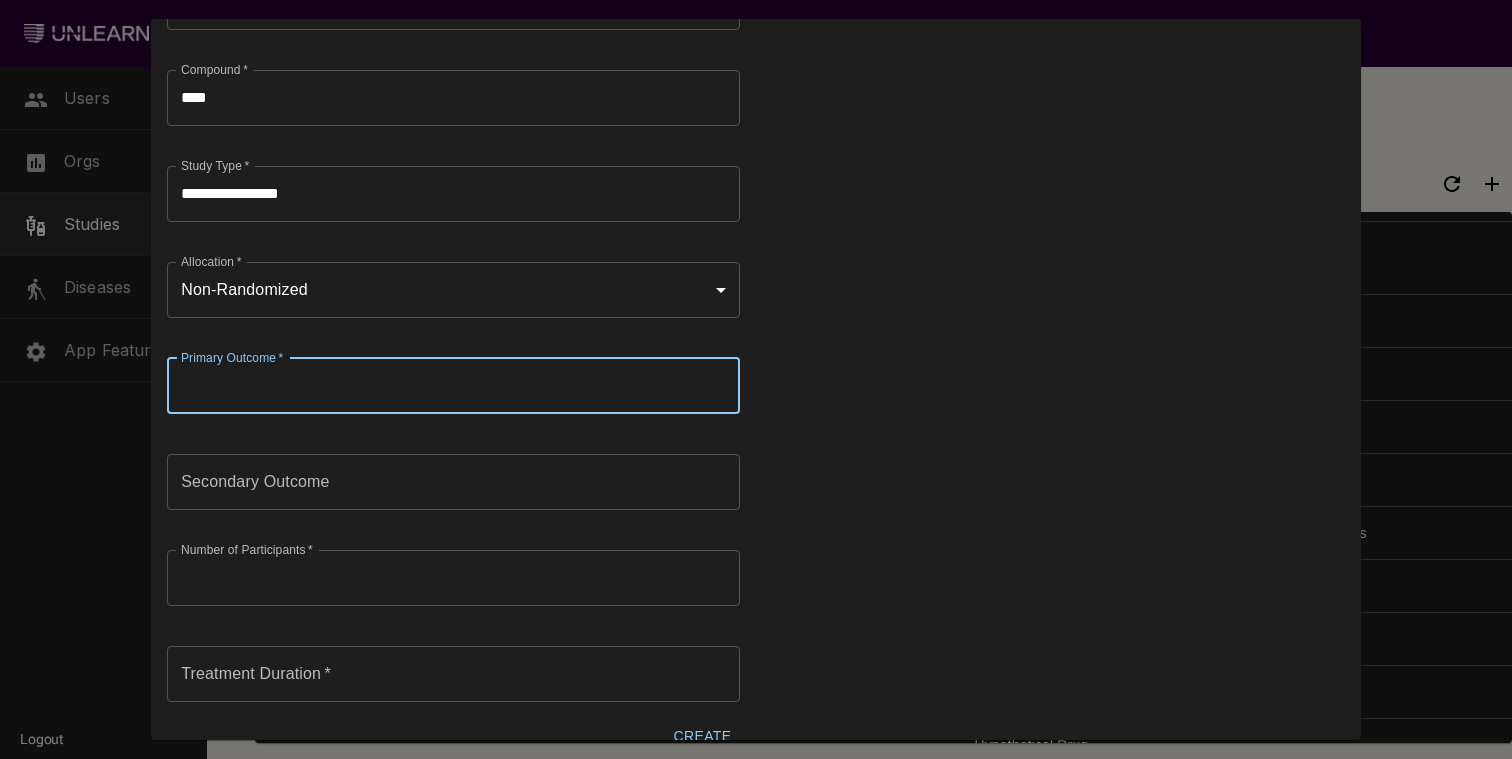 click on "Primary Outcome   *" at bounding box center [453, 386] 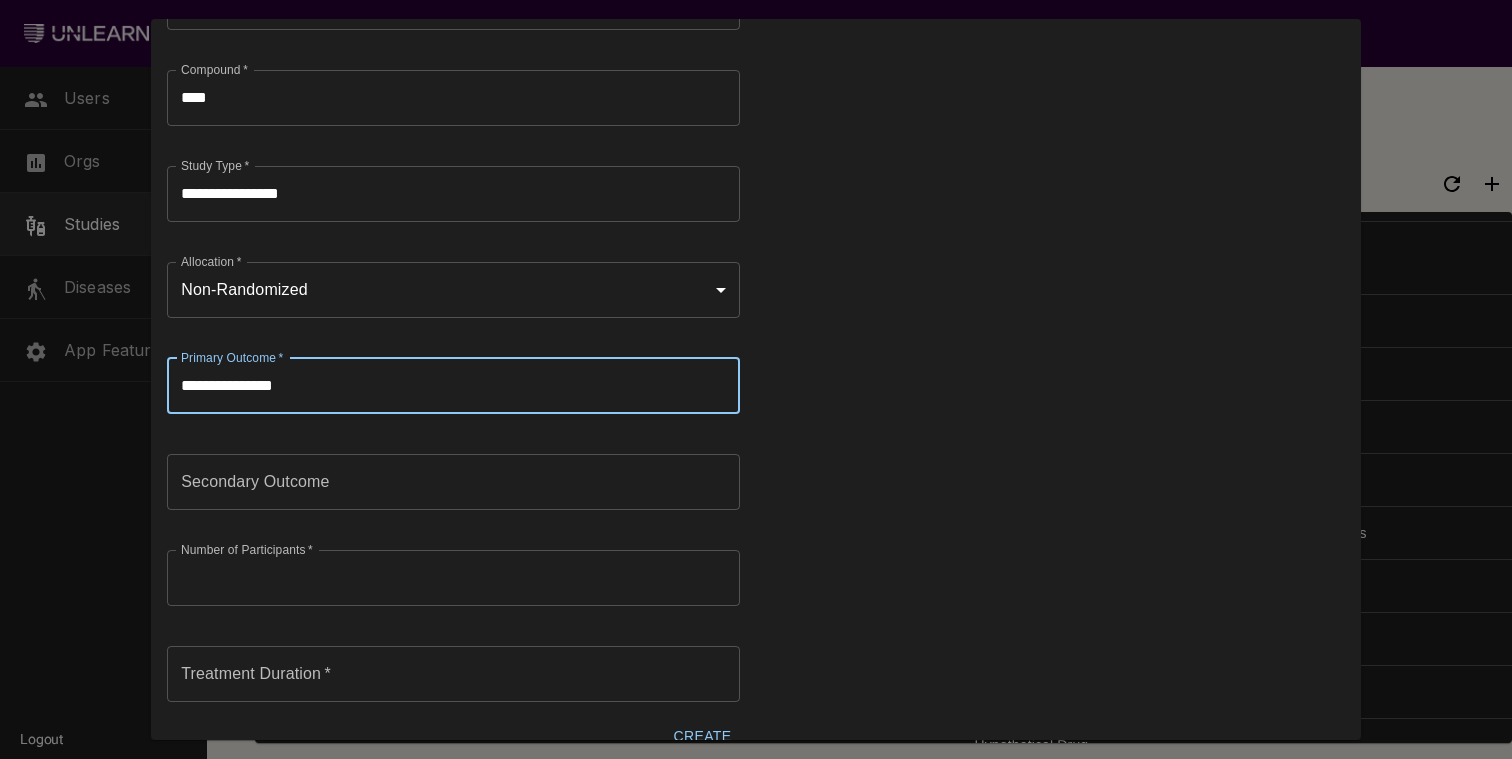 type on "**********" 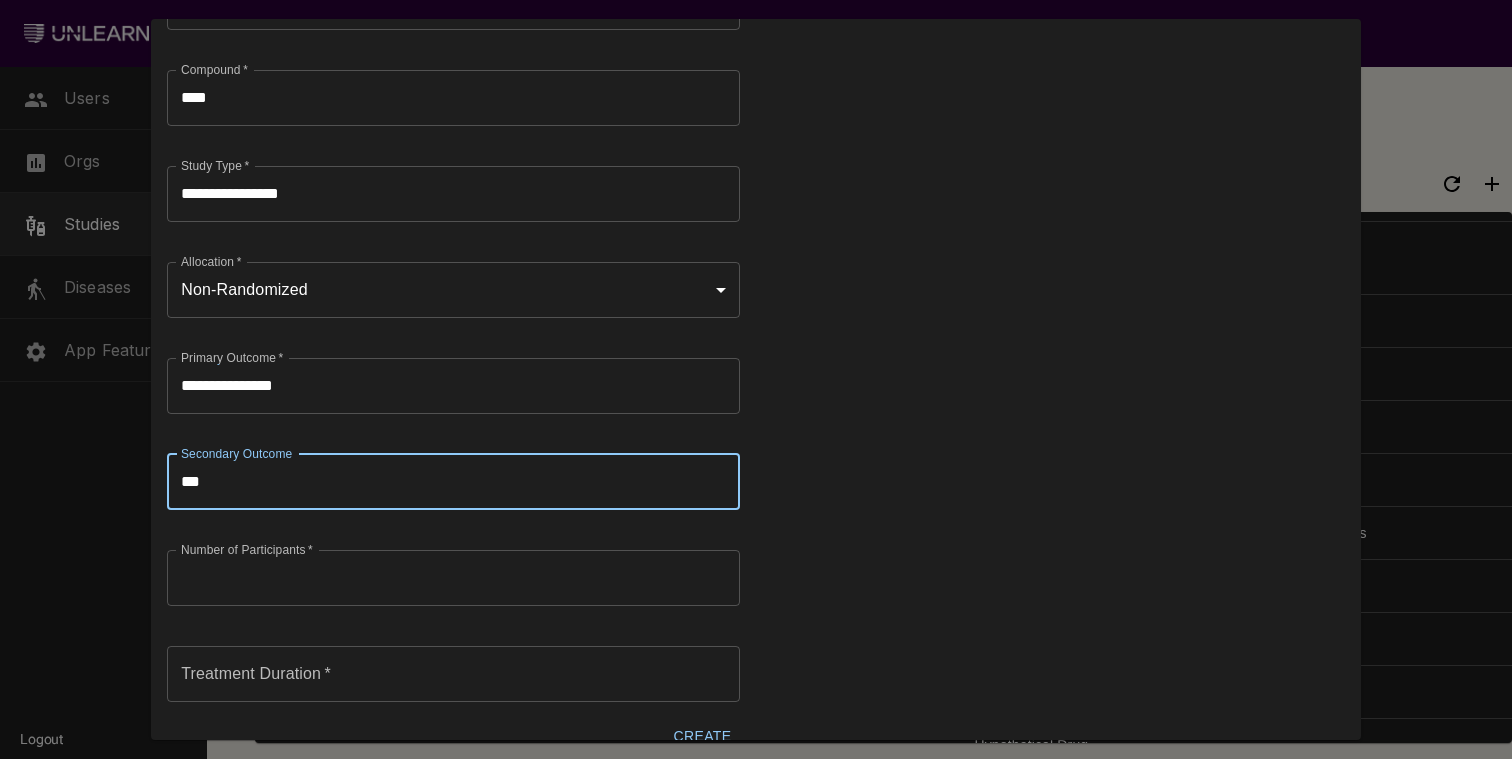 type on "**" 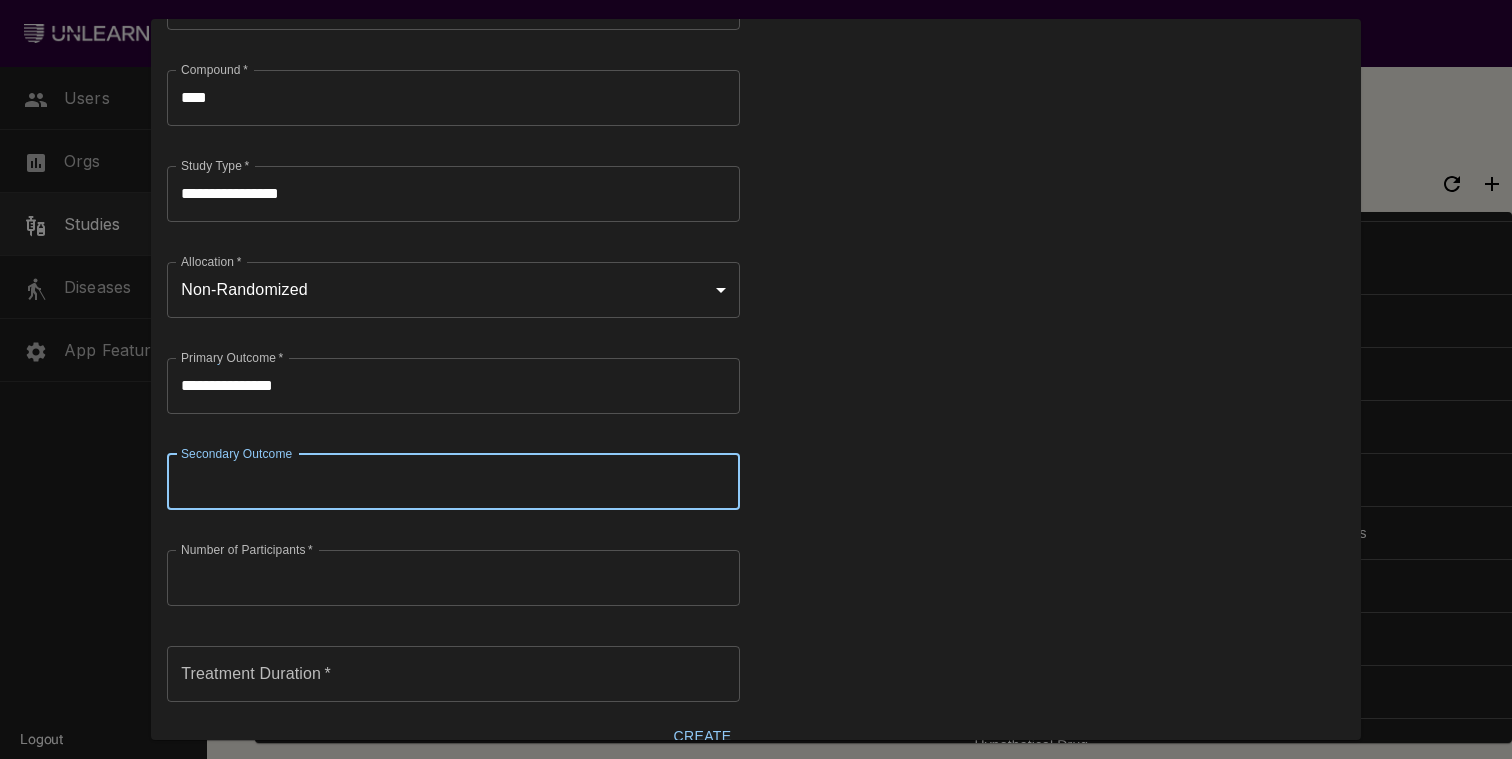 type on "*" 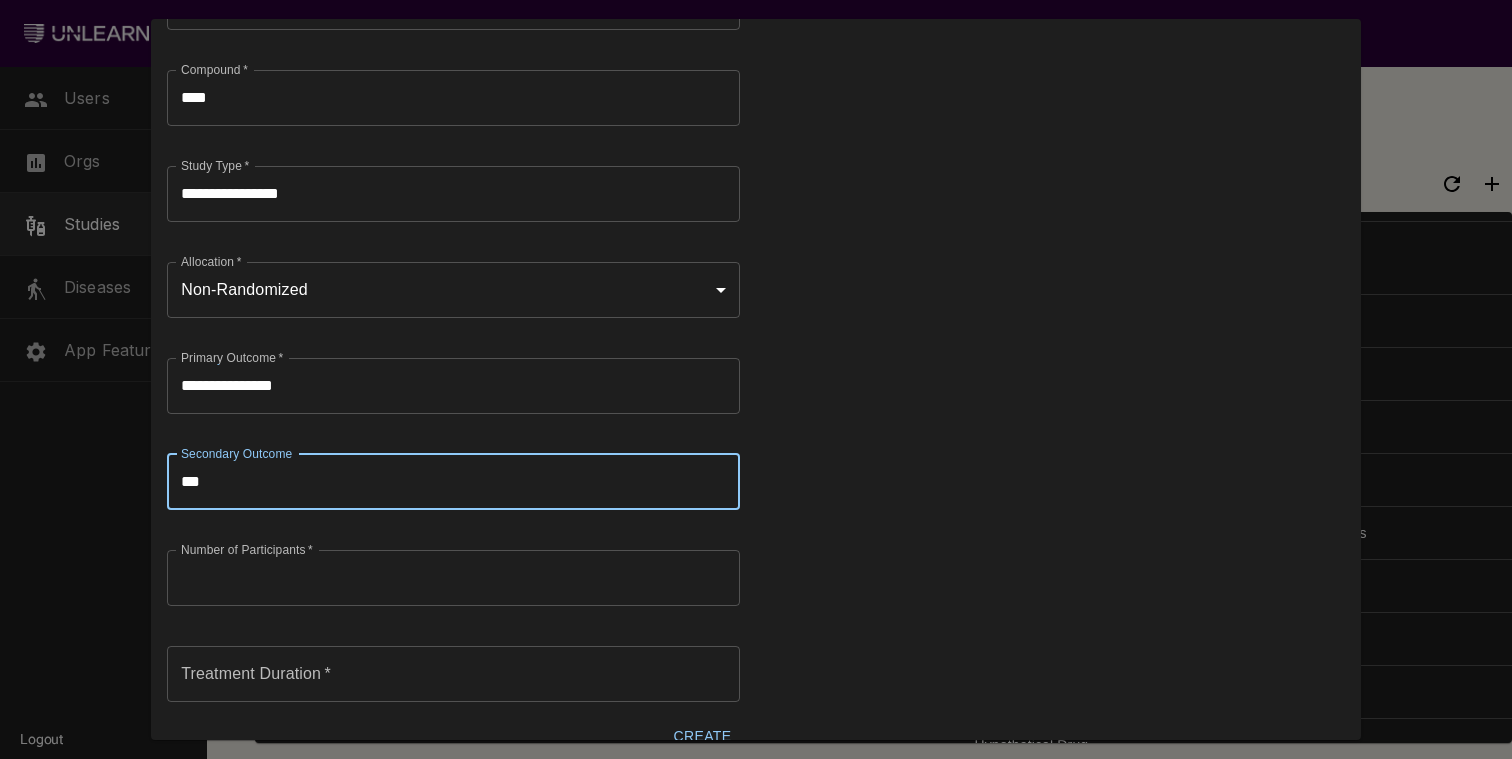 type on "***" 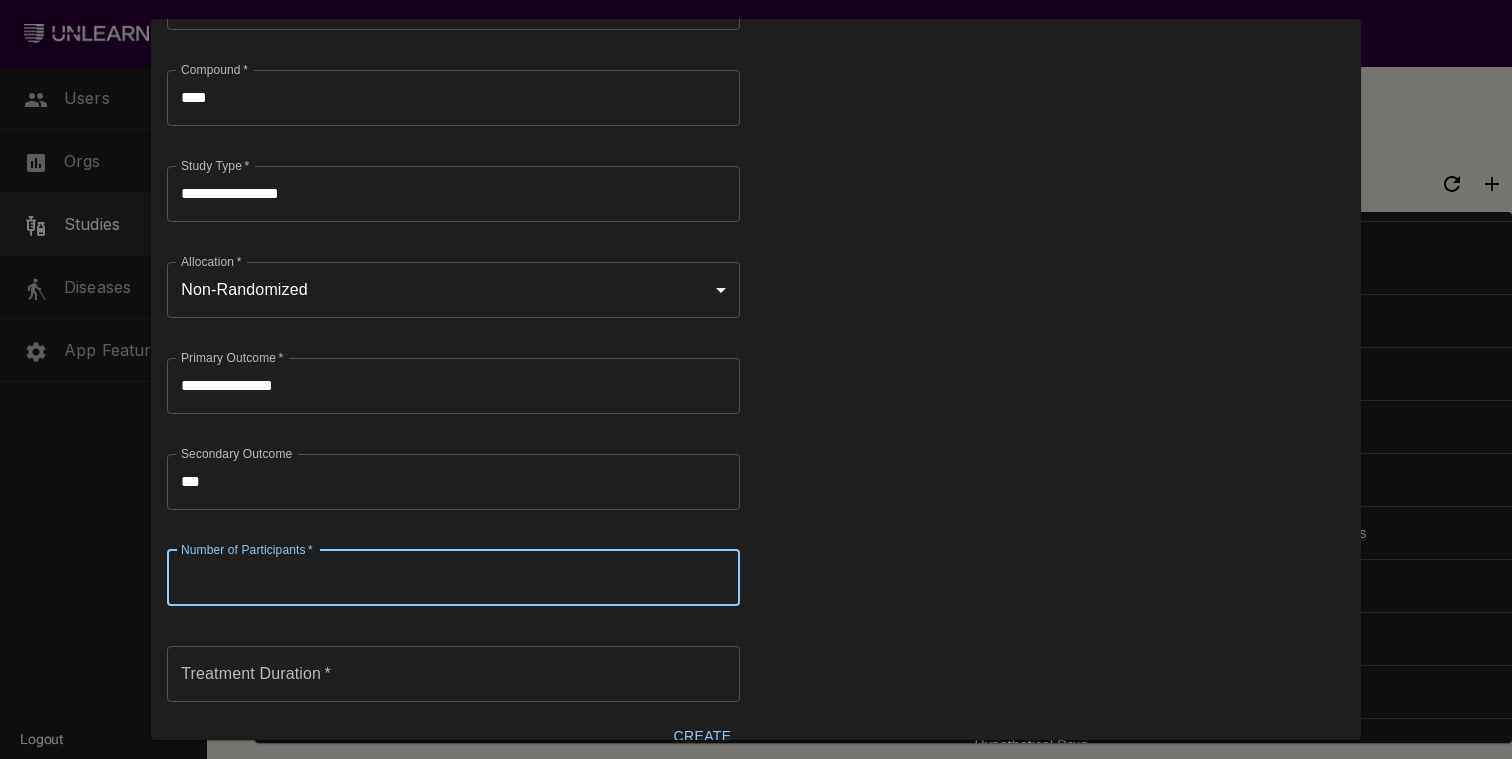 click on "*" at bounding box center (453, 578) 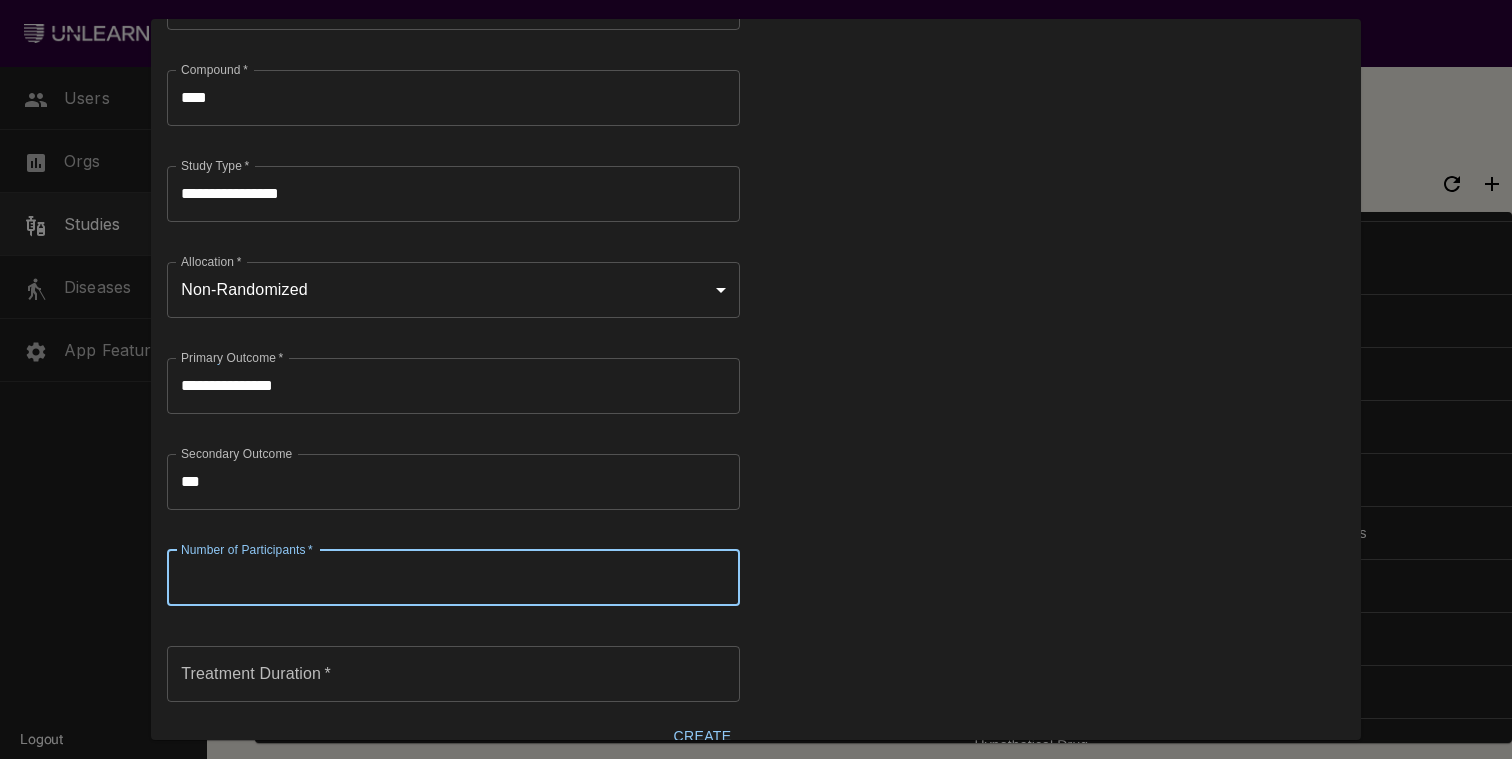 type on "*" 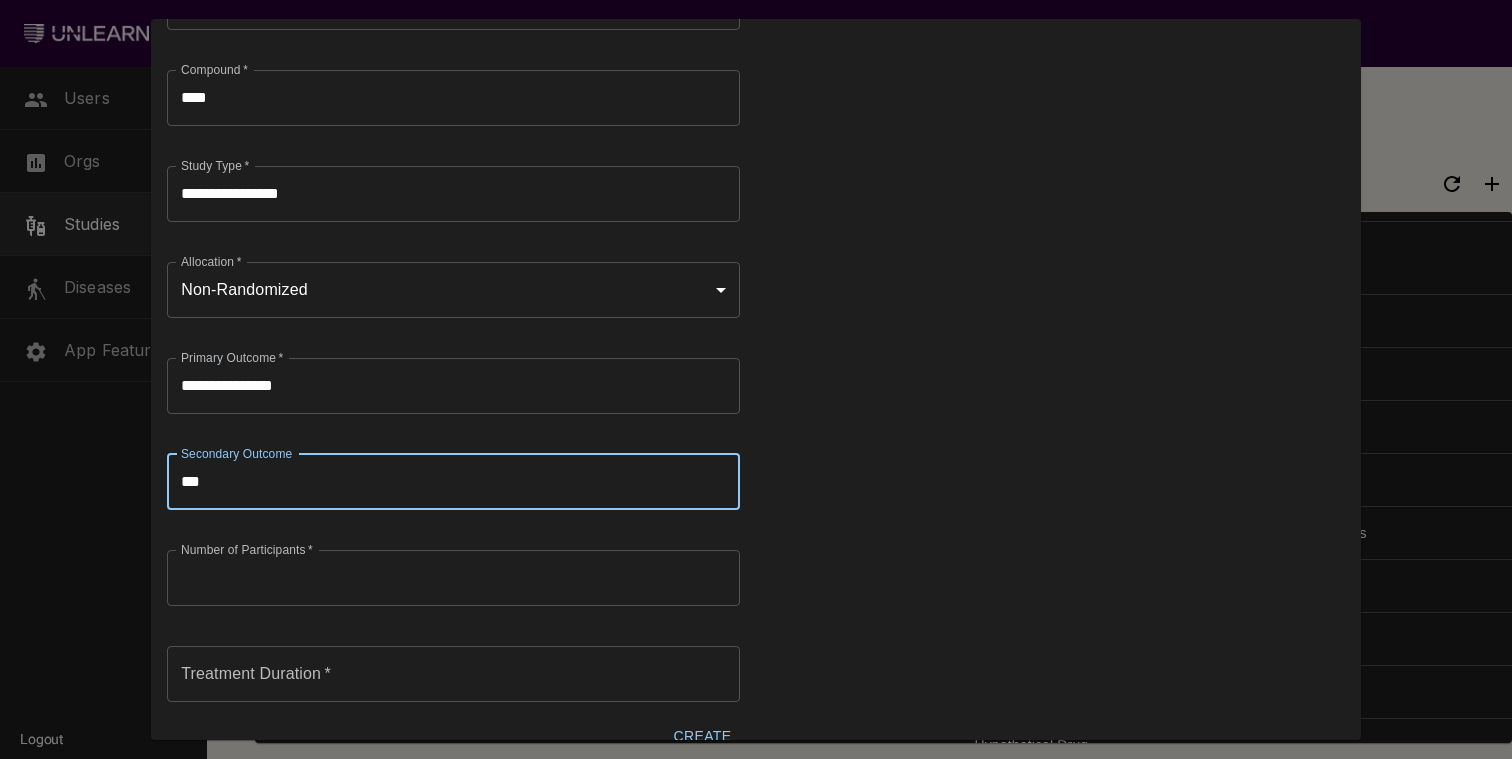 click on "***" at bounding box center [453, 482] 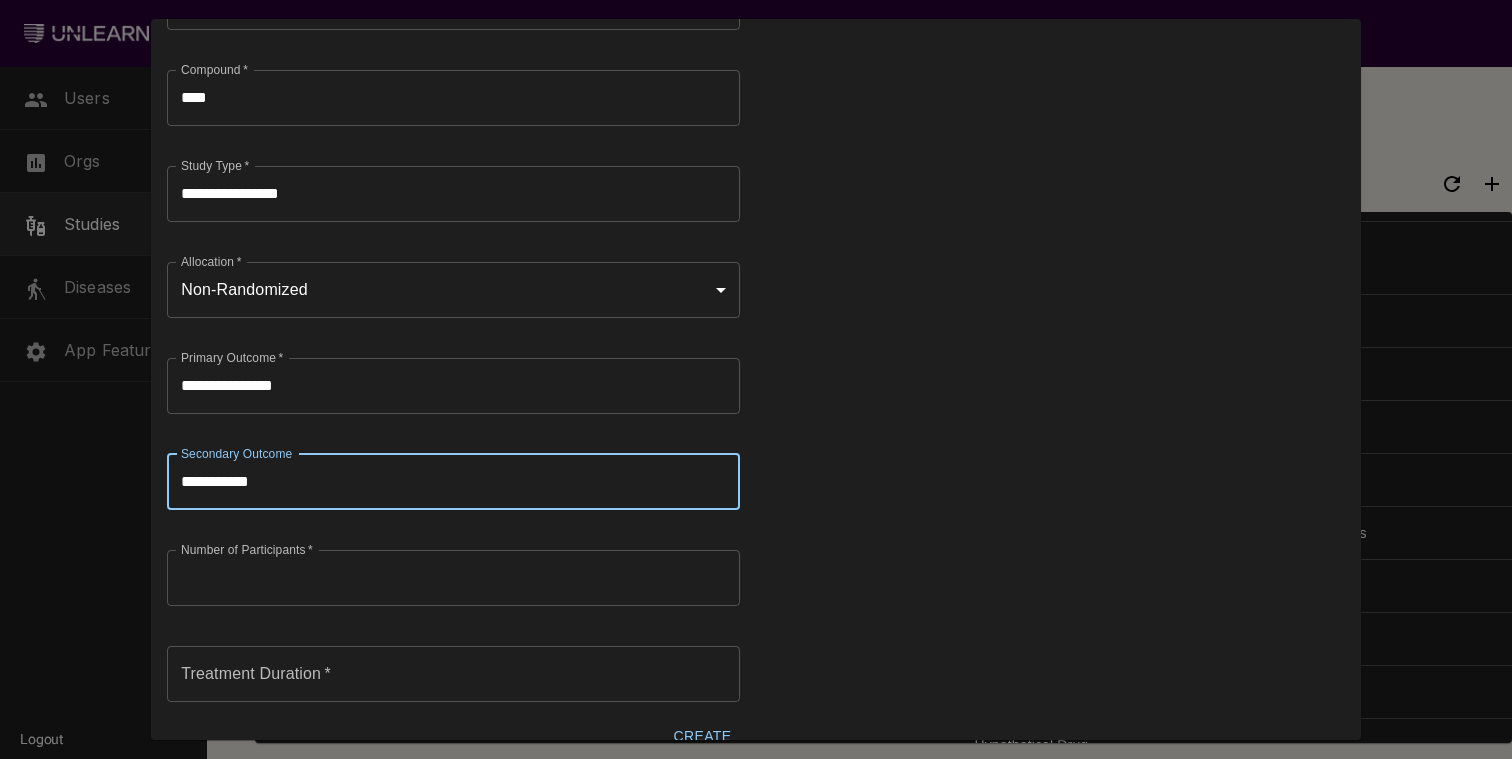 scroll, scrollTop: 449, scrollLeft: 0, axis: vertical 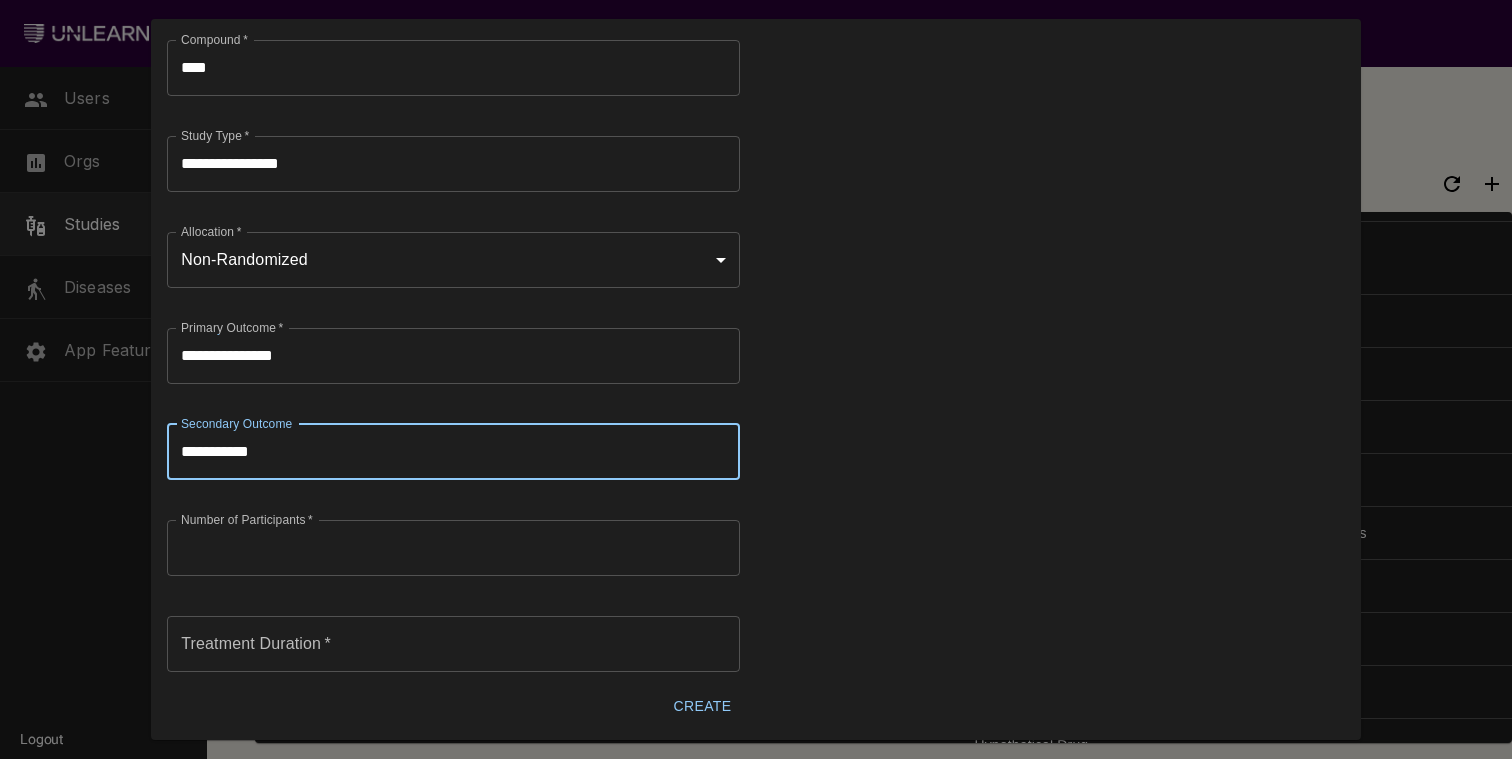 type on "**********" 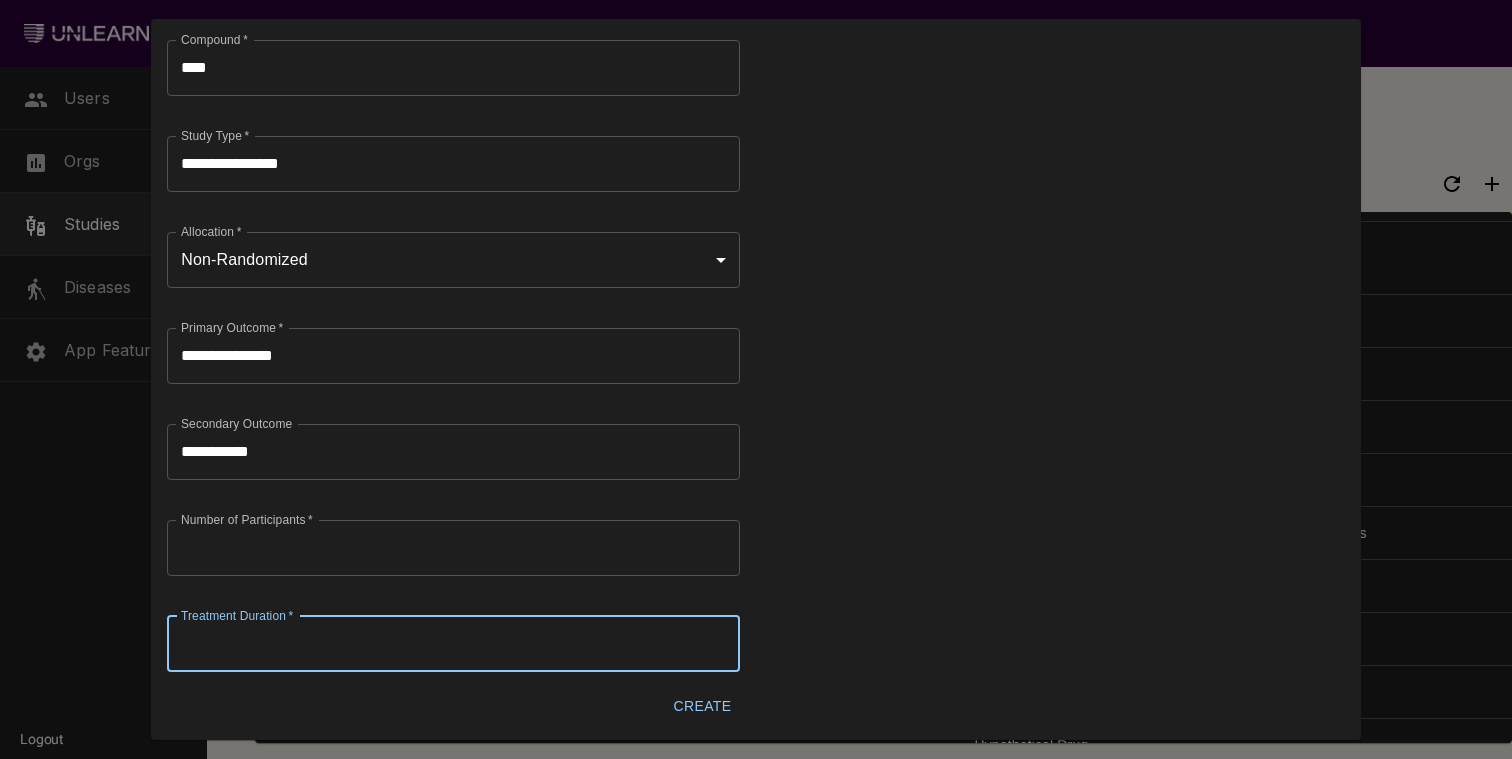 type on "**" 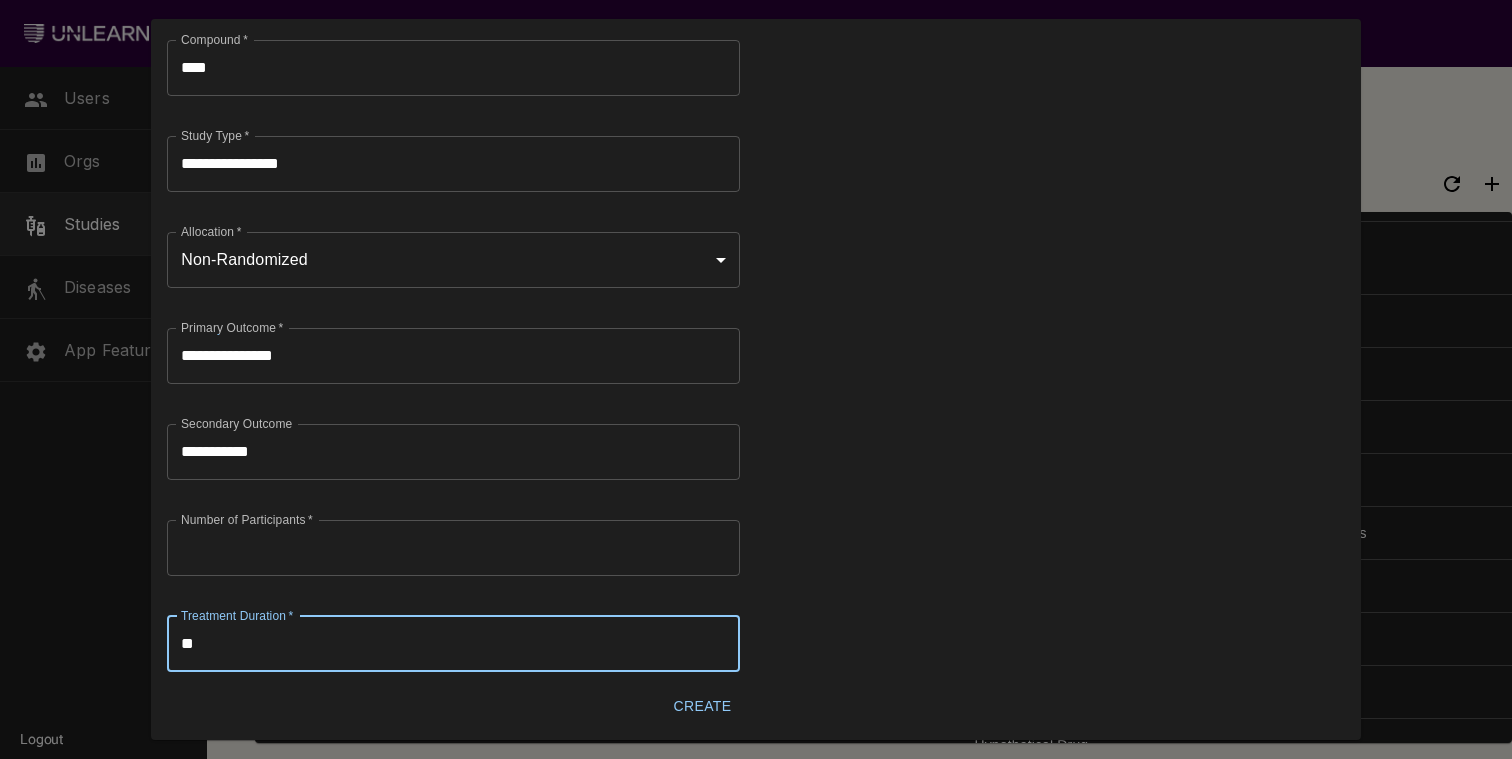 click on "Create" at bounding box center (702, 706) 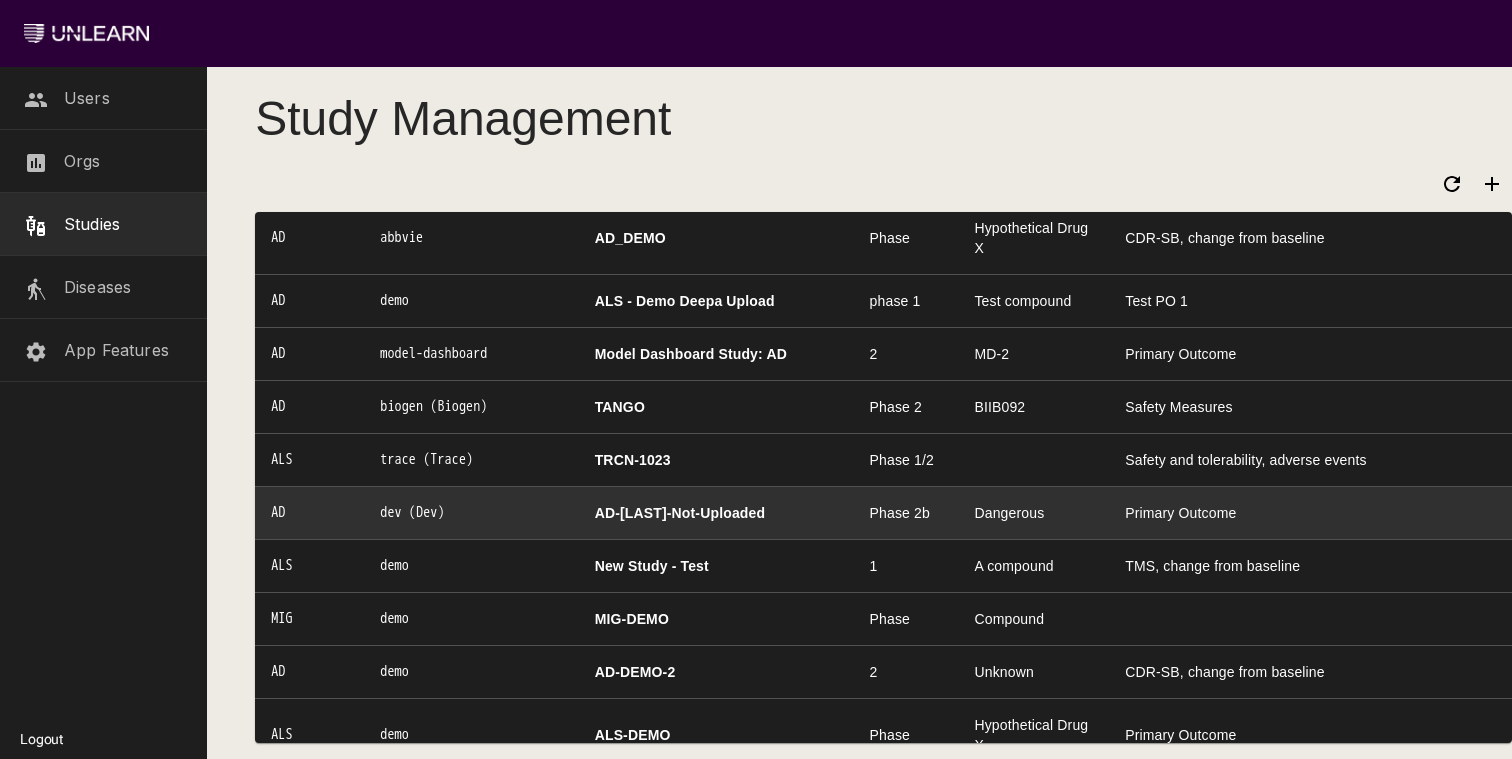 scroll, scrollTop: 2205, scrollLeft: 0, axis: vertical 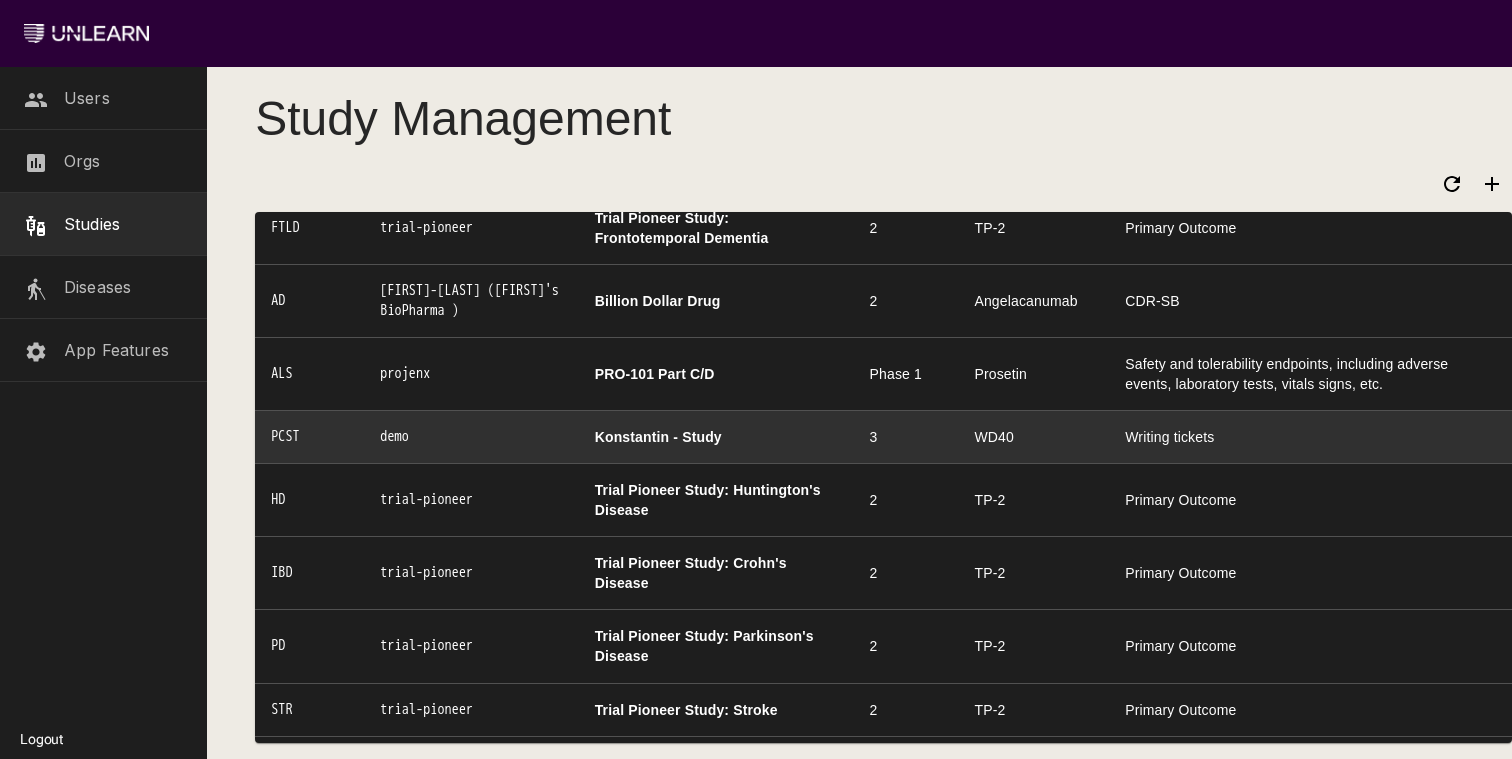 click on "Konstantin - Study" at bounding box center (716, 437) 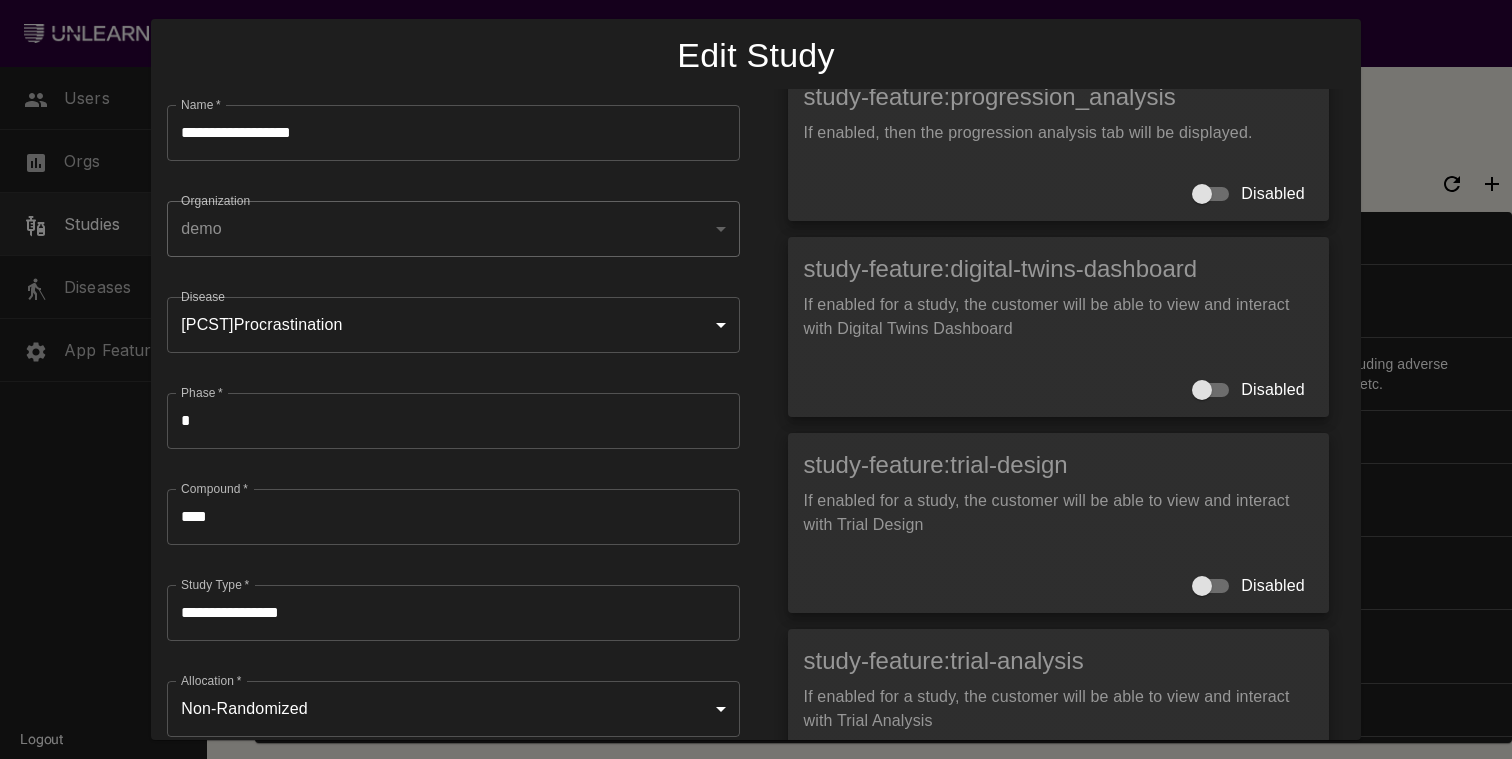 scroll, scrollTop: 449, scrollLeft: 0, axis: vertical 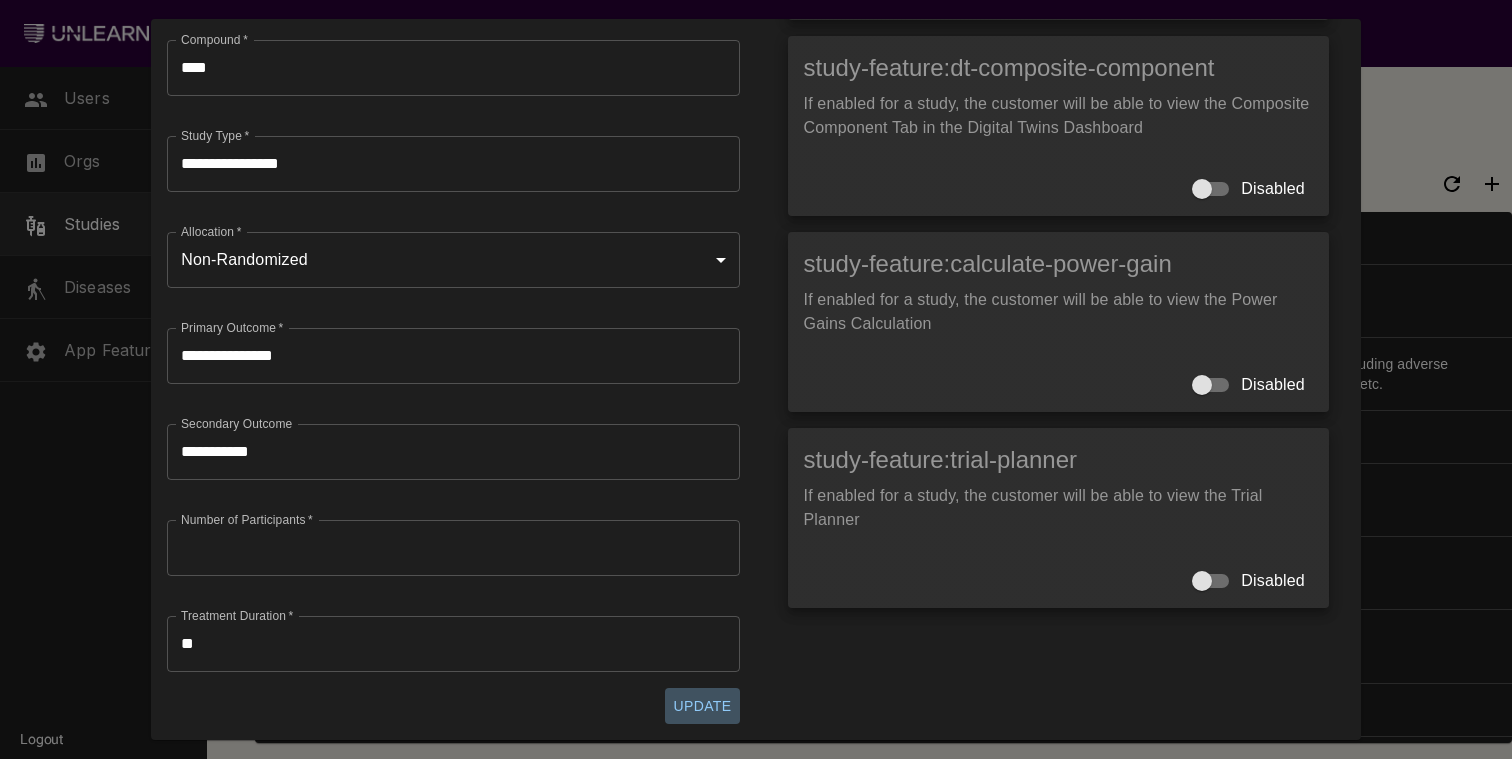 click on "Update" at bounding box center [702, 706] 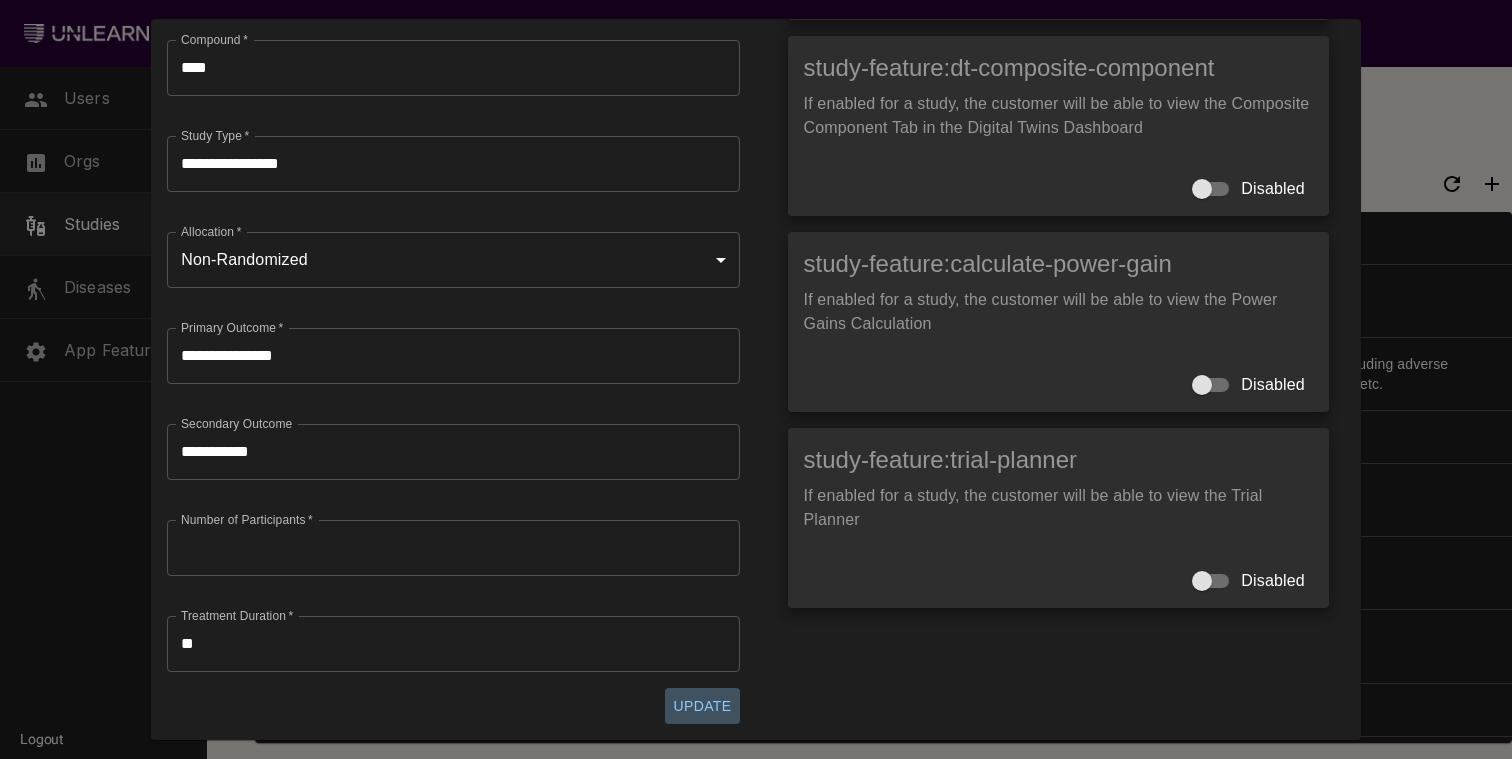 scroll, scrollTop: 449, scrollLeft: 0, axis: vertical 